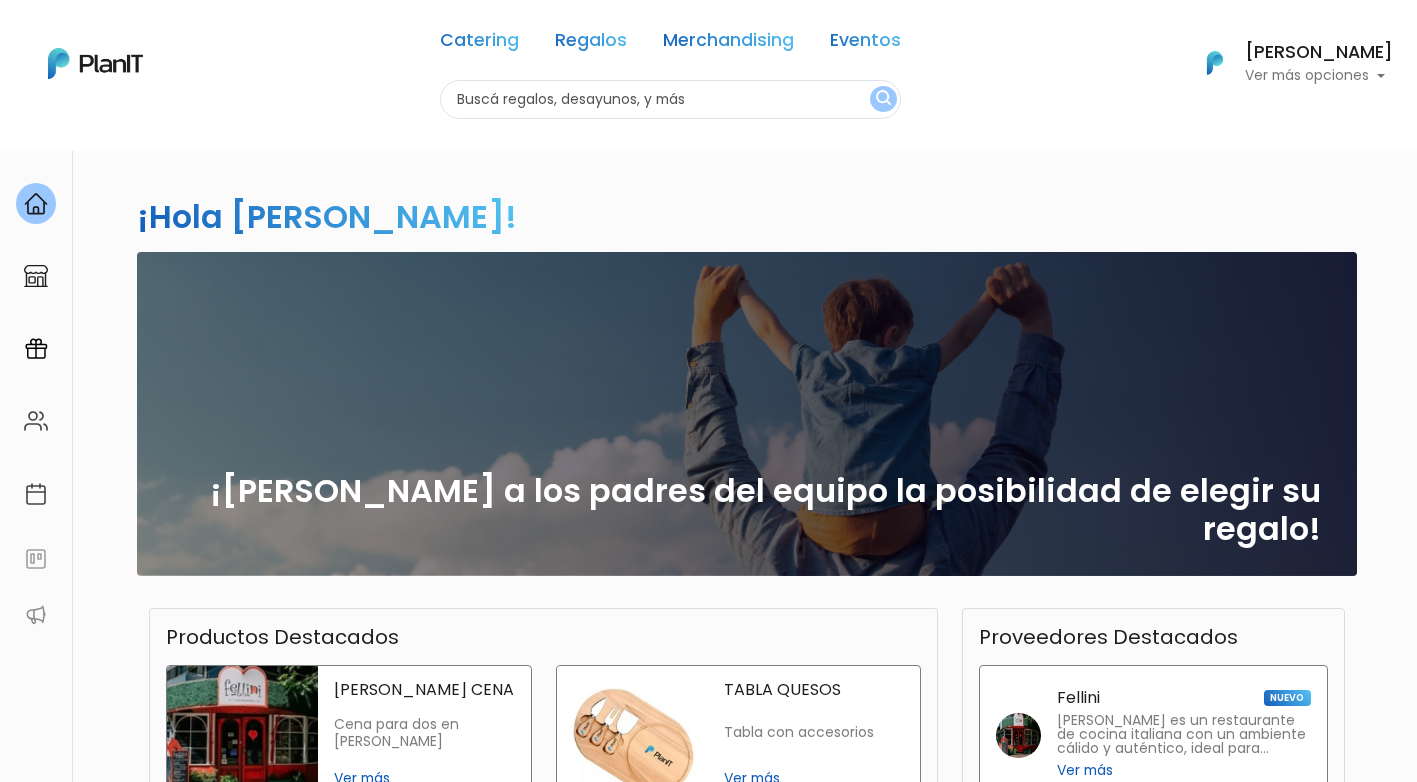 scroll, scrollTop: 428, scrollLeft: 0, axis: vertical 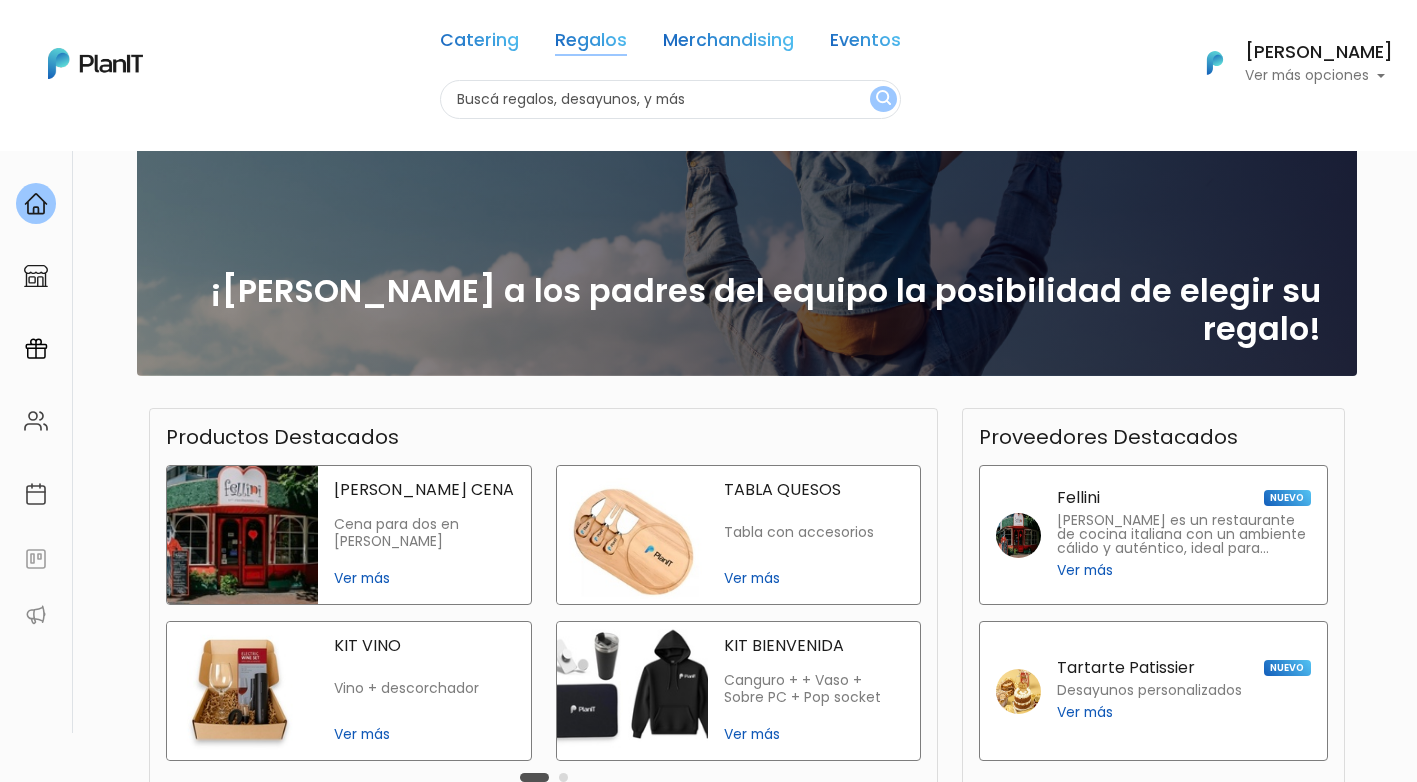 click on "Regalos" at bounding box center (591, 44) 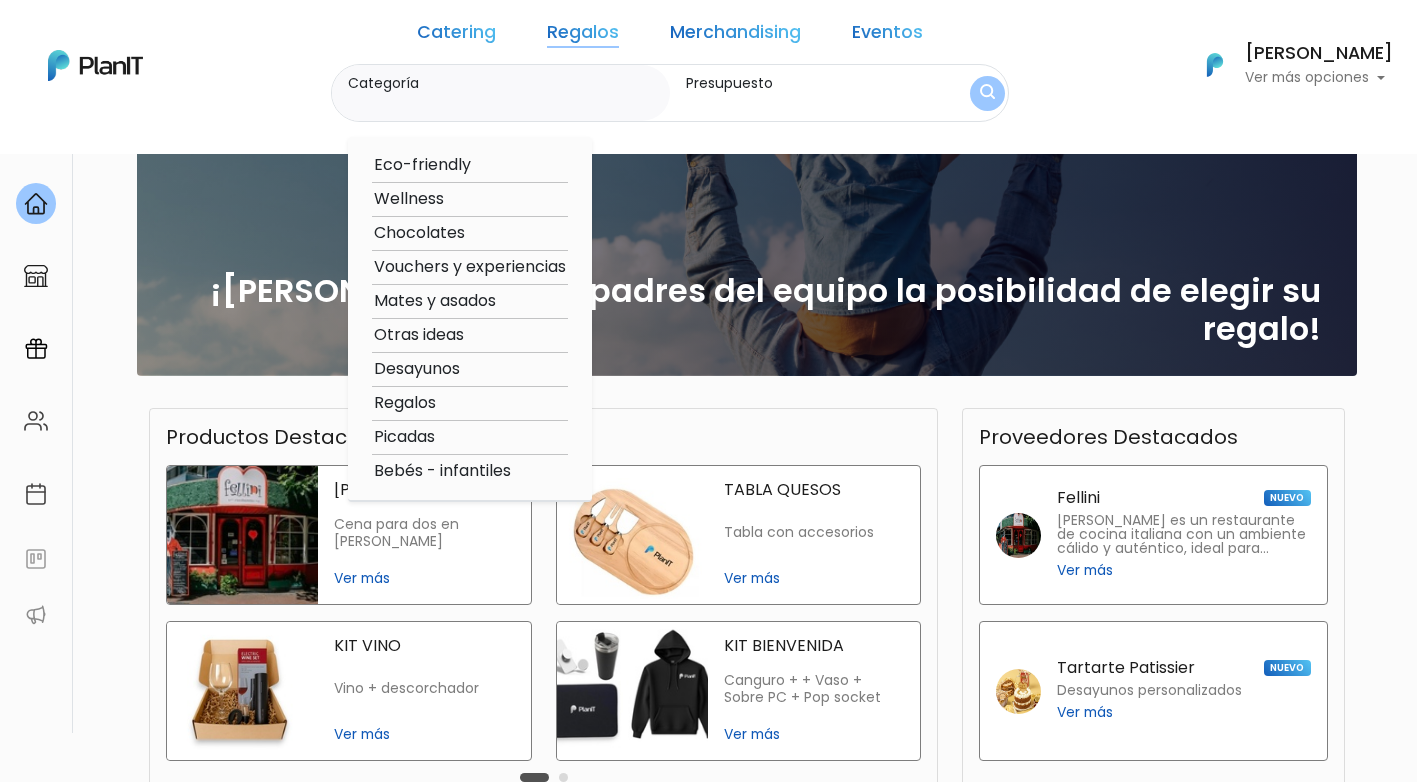 click on "Vouchers y experiencias" at bounding box center (470, 267) 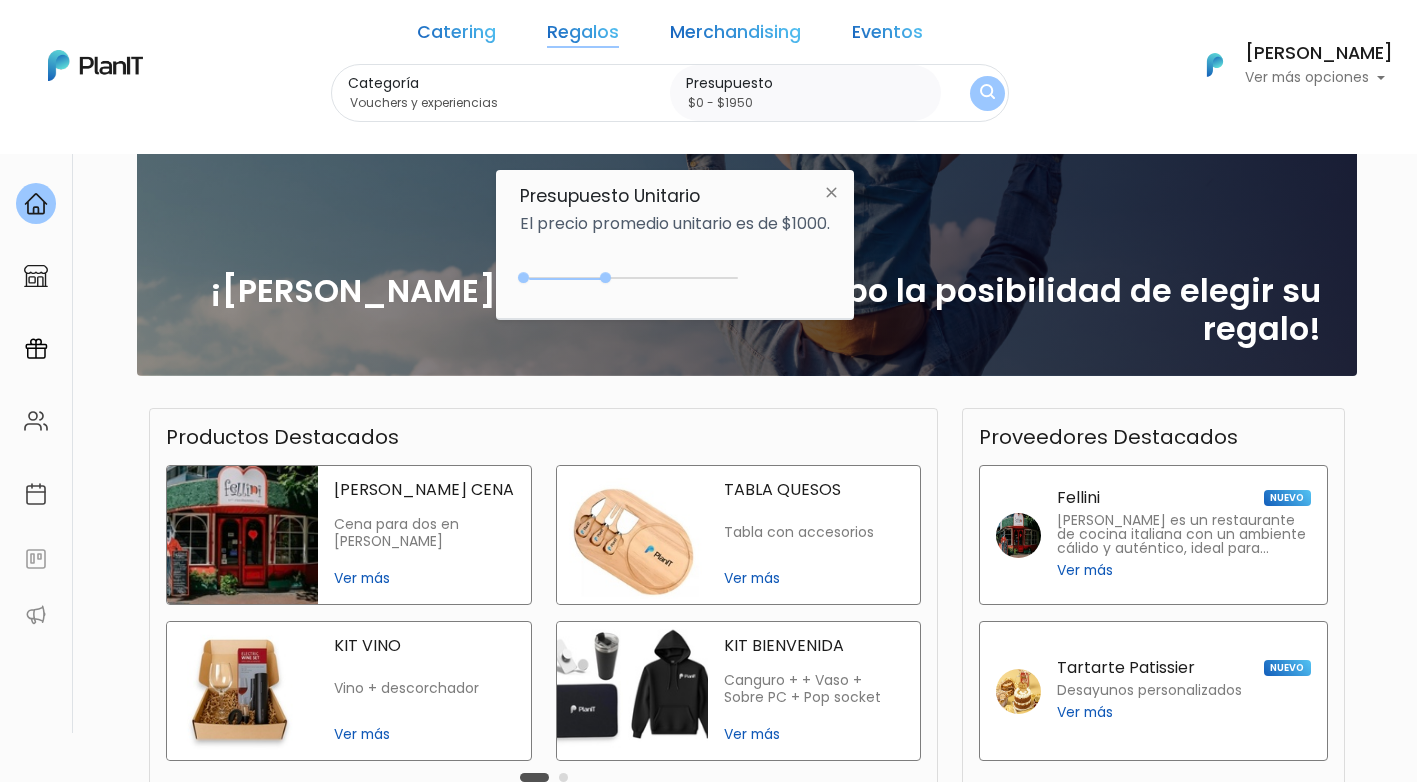 drag, startPoint x: 574, startPoint y: 278, endPoint x: 609, endPoint y: 282, distance: 35.22783 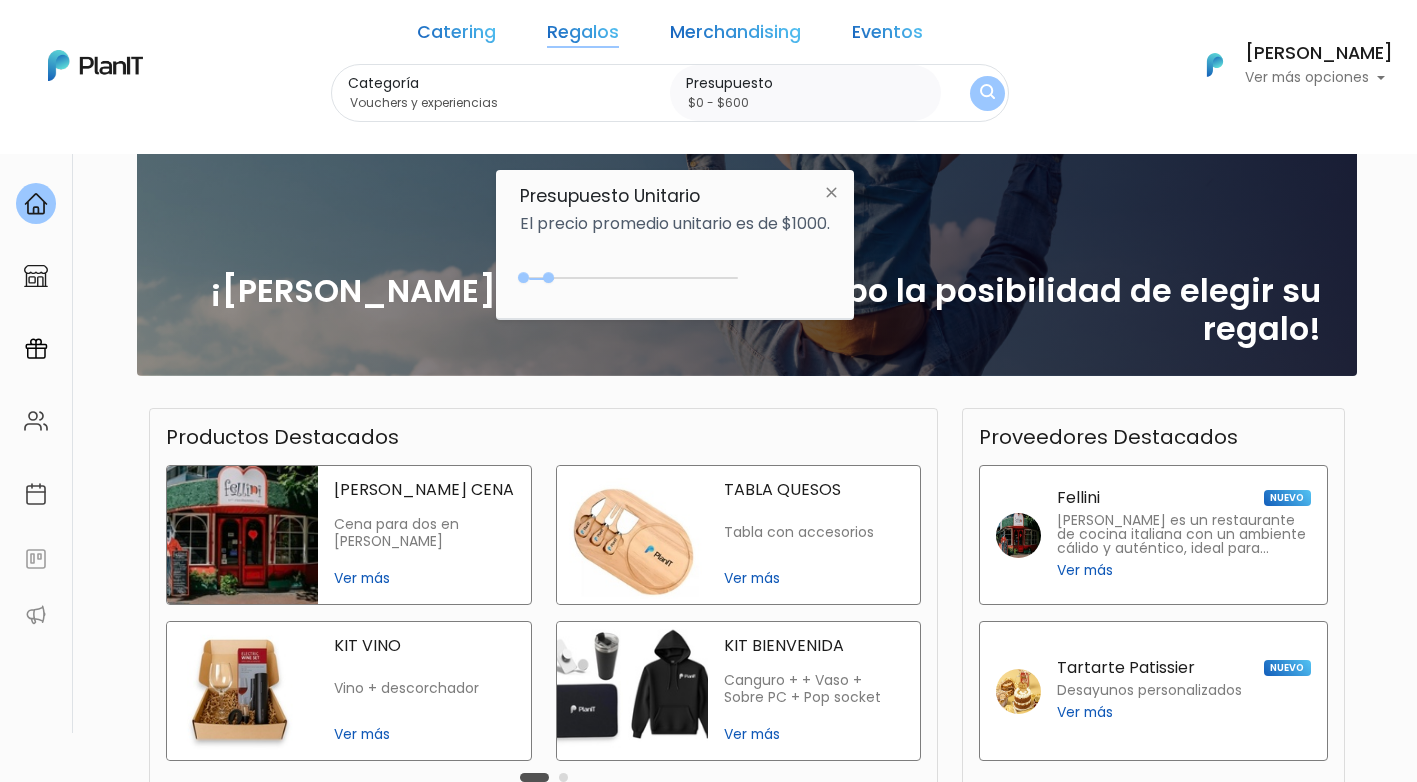 drag, startPoint x: 609, startPoint y: 282, endPoint x: 553, endPoint y: 266, distance: 58.24088 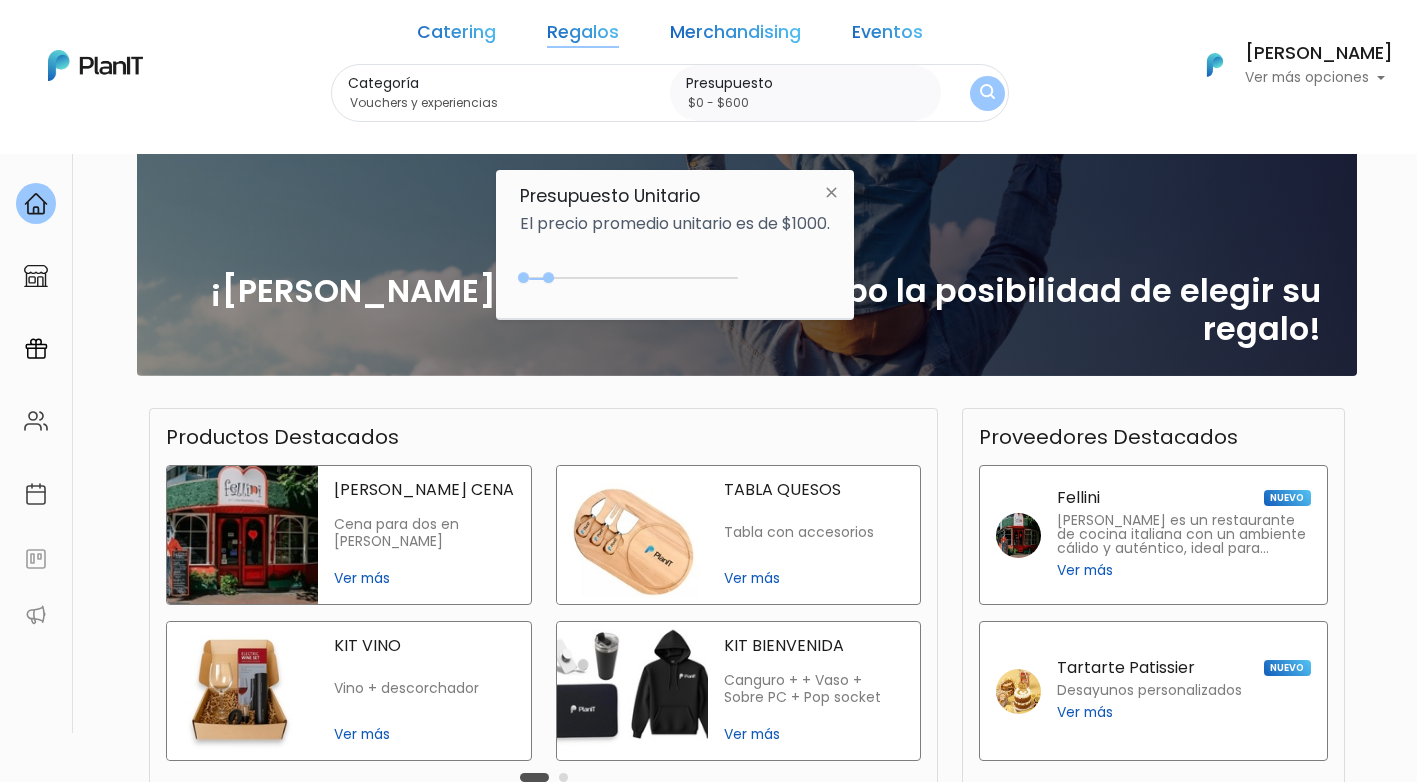 click on "0 : 600 0 600" at bounding box center [633, 282] 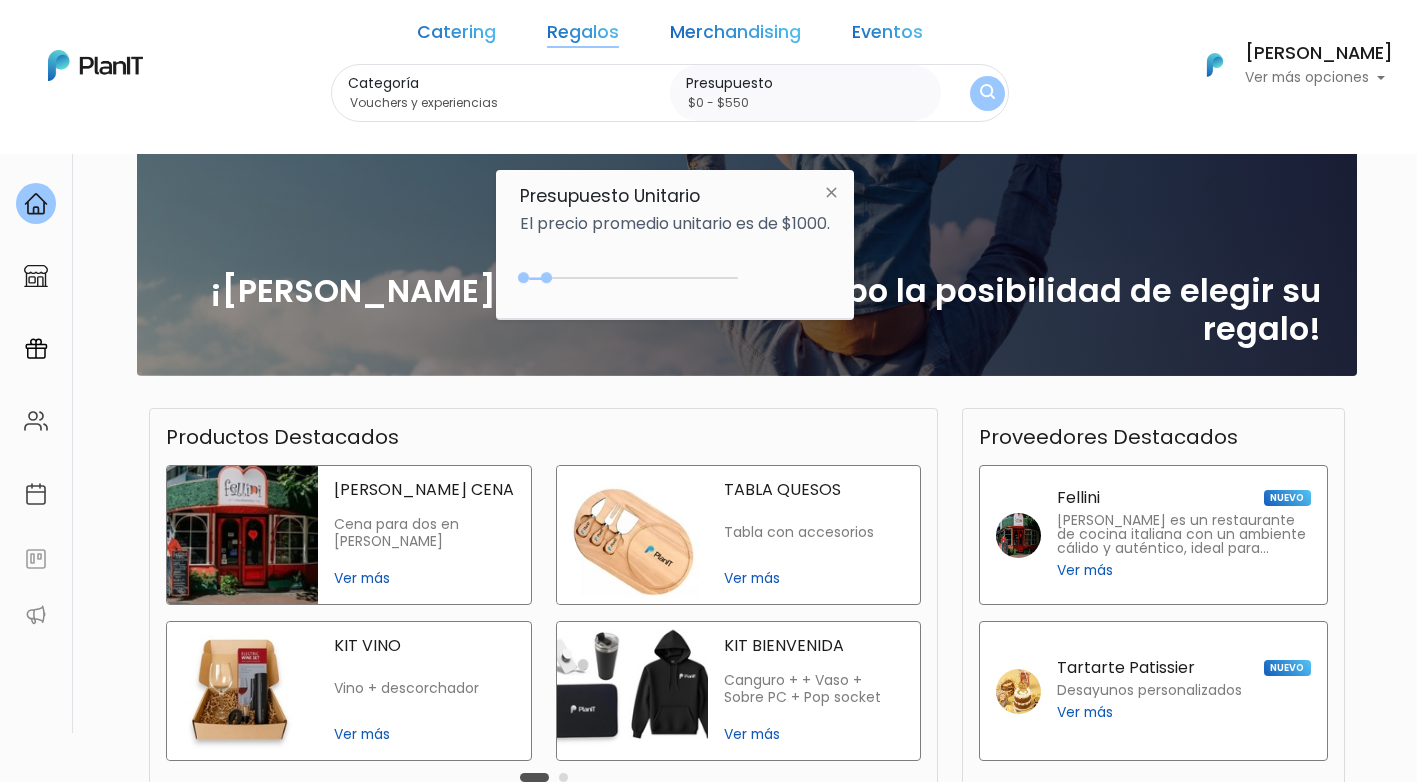 click on "Vouchers y experiencias" at bounding box center [505, 103] 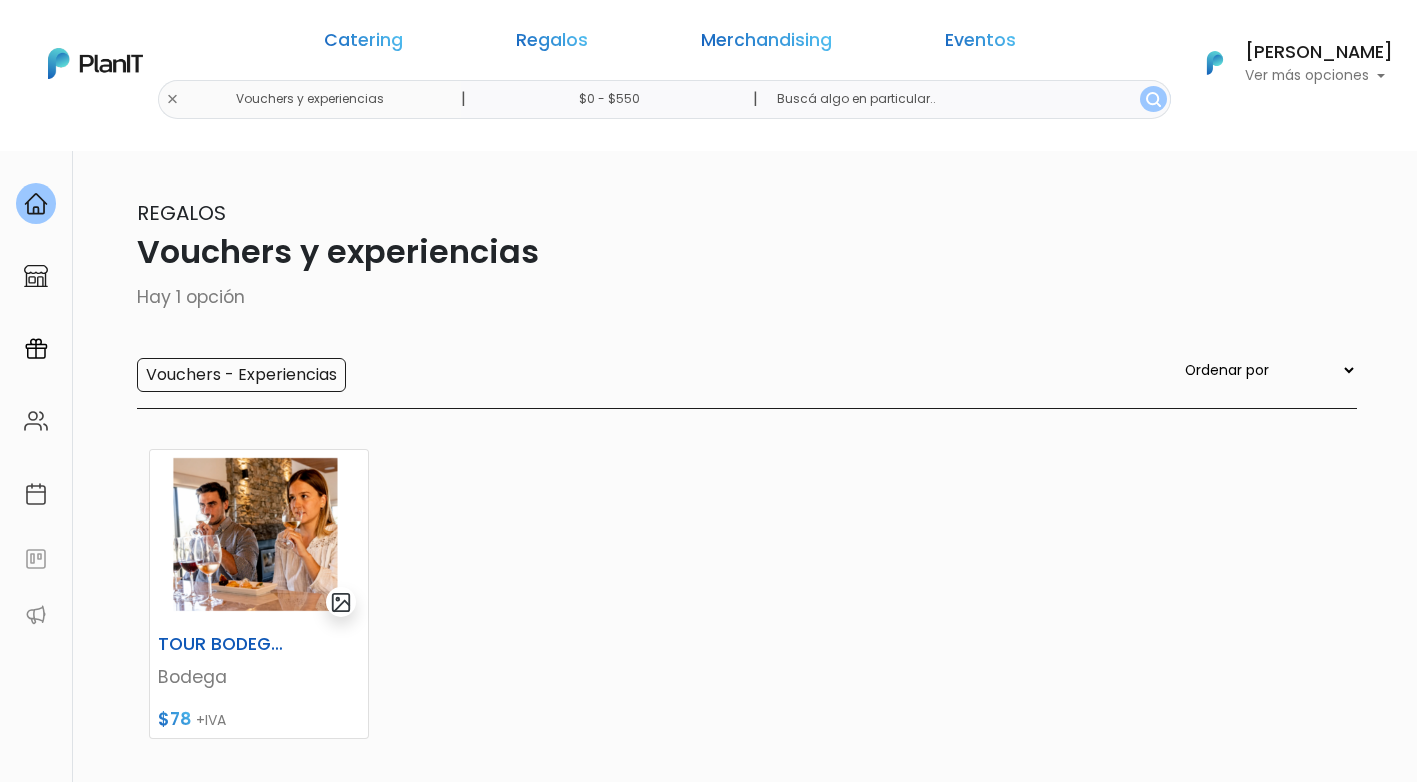 scroll, scrollTop: 0, scrollLeft: 0, axis: both 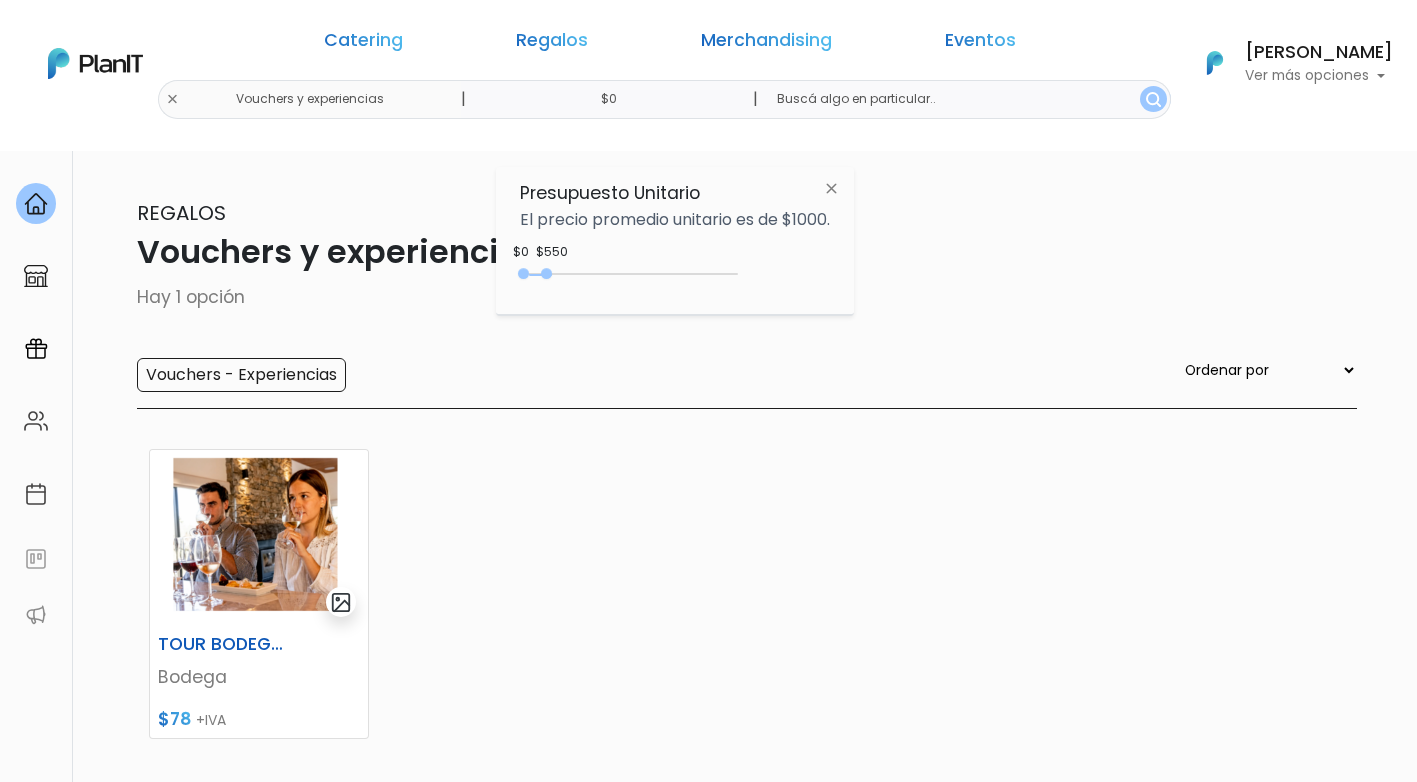 type on "$" 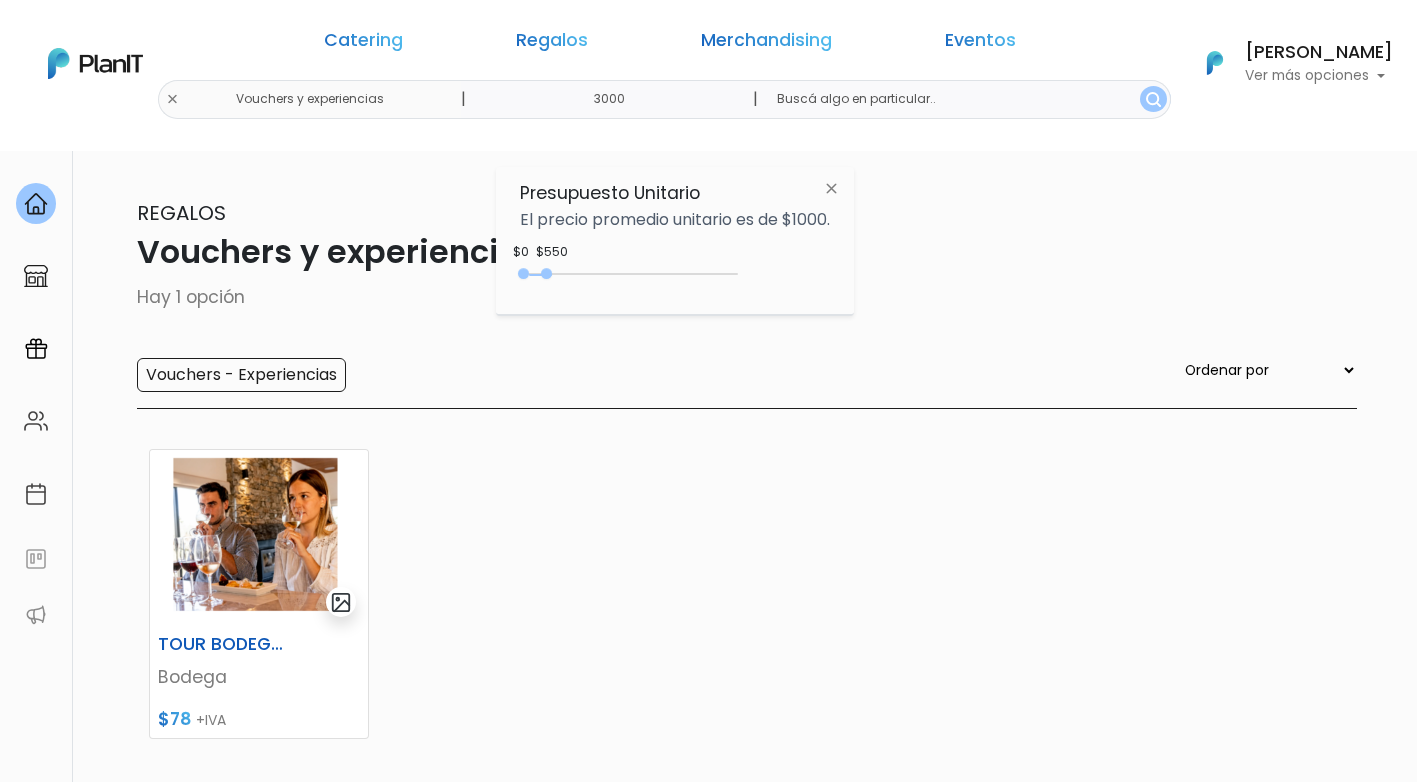 click at bounding box center (1157, 99) 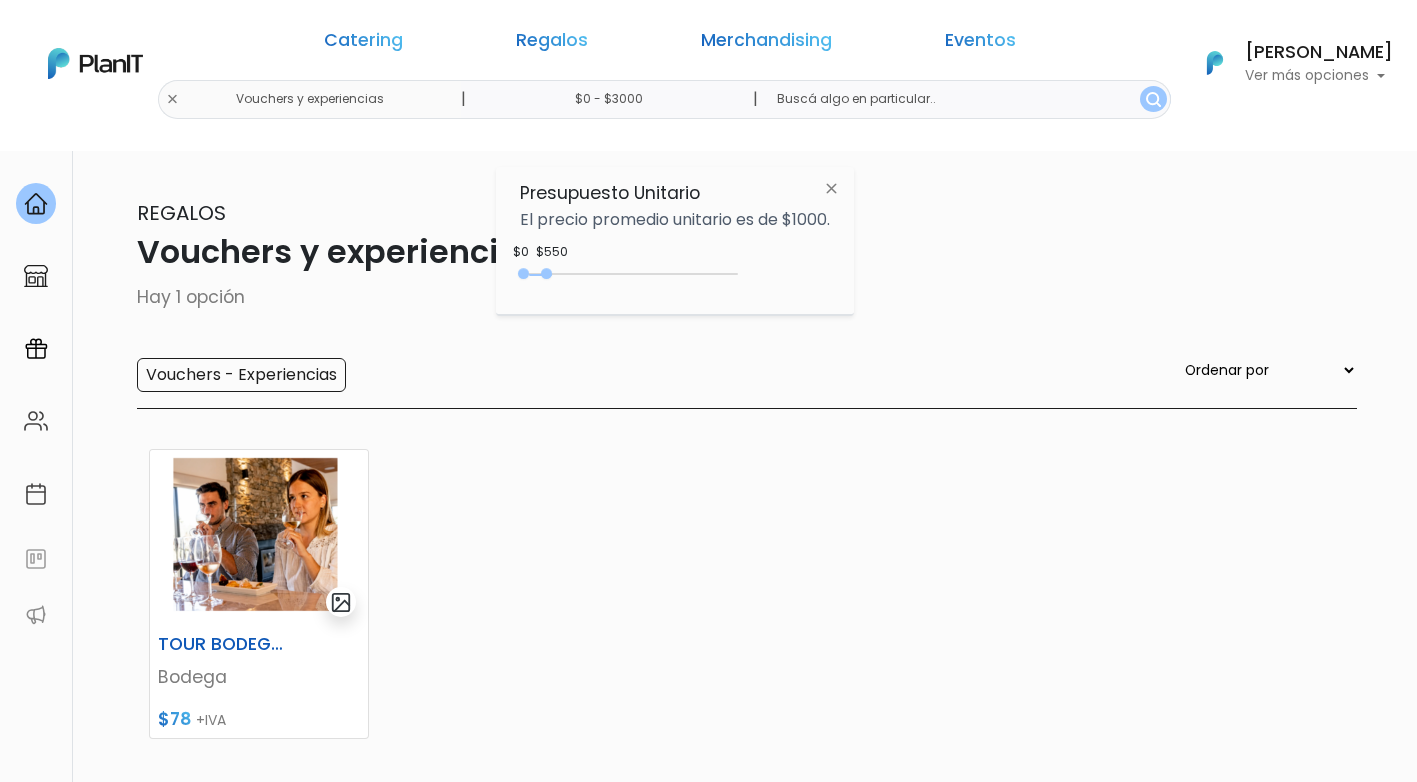 type on "$0 - $3000" 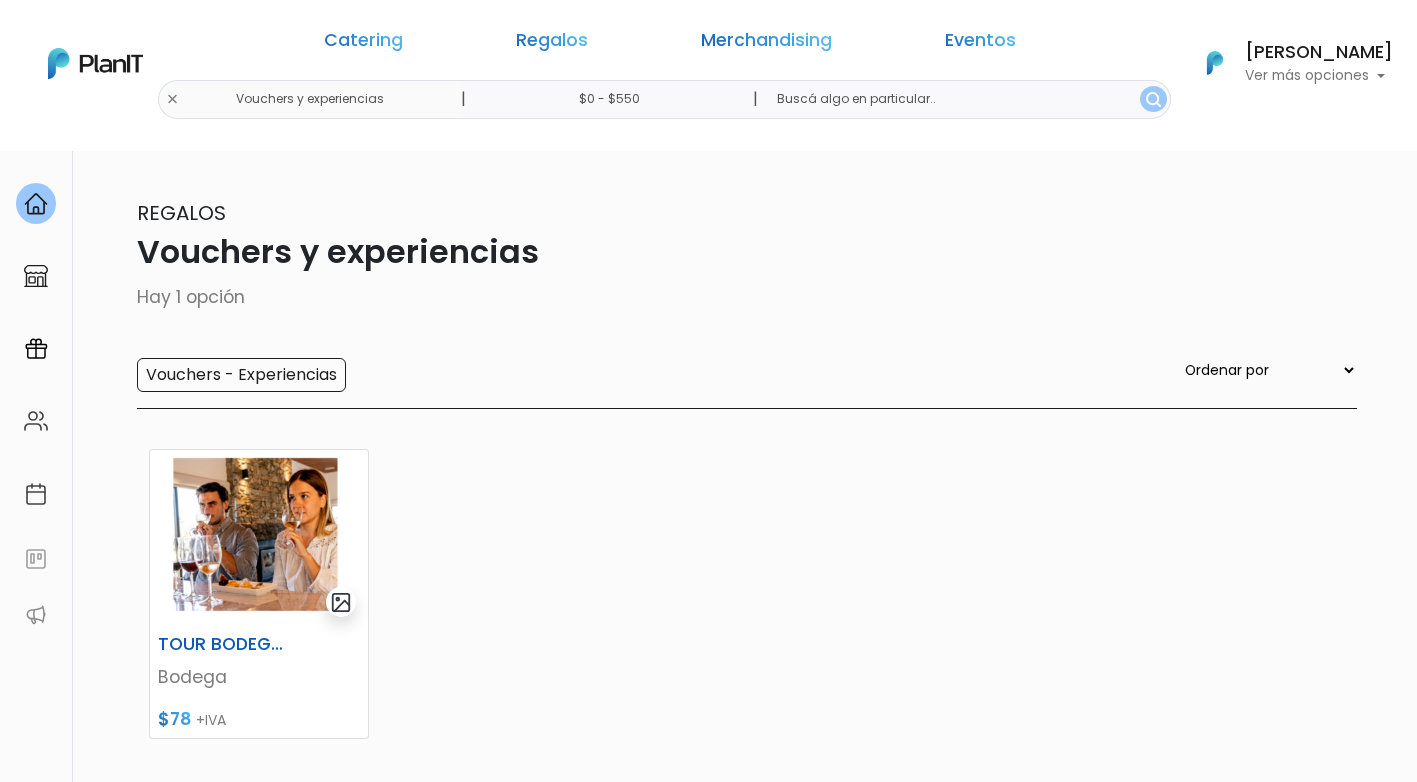 scroll, scrollTop: 0, scrollLeft: 0, axis: both 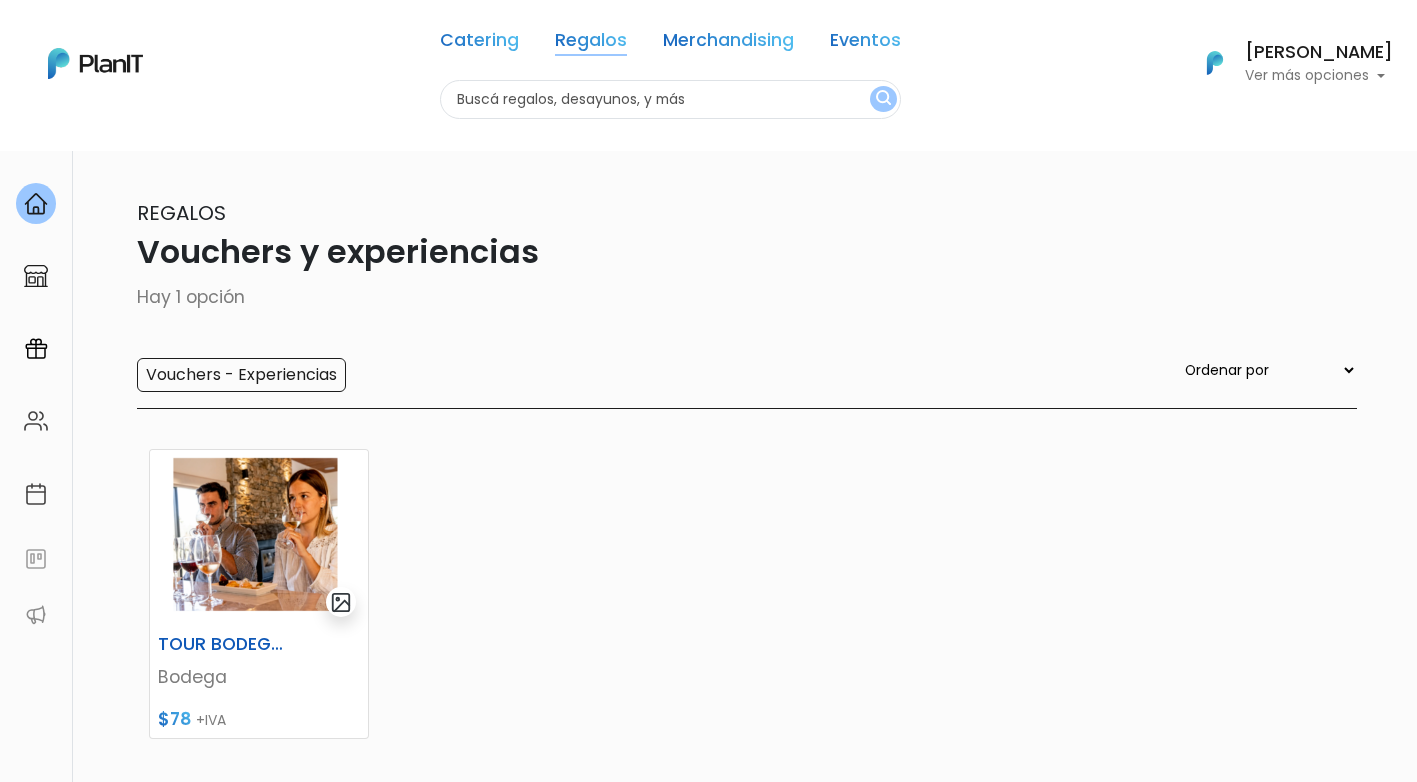 click on "Regalos" at bounding box center [591, 44] 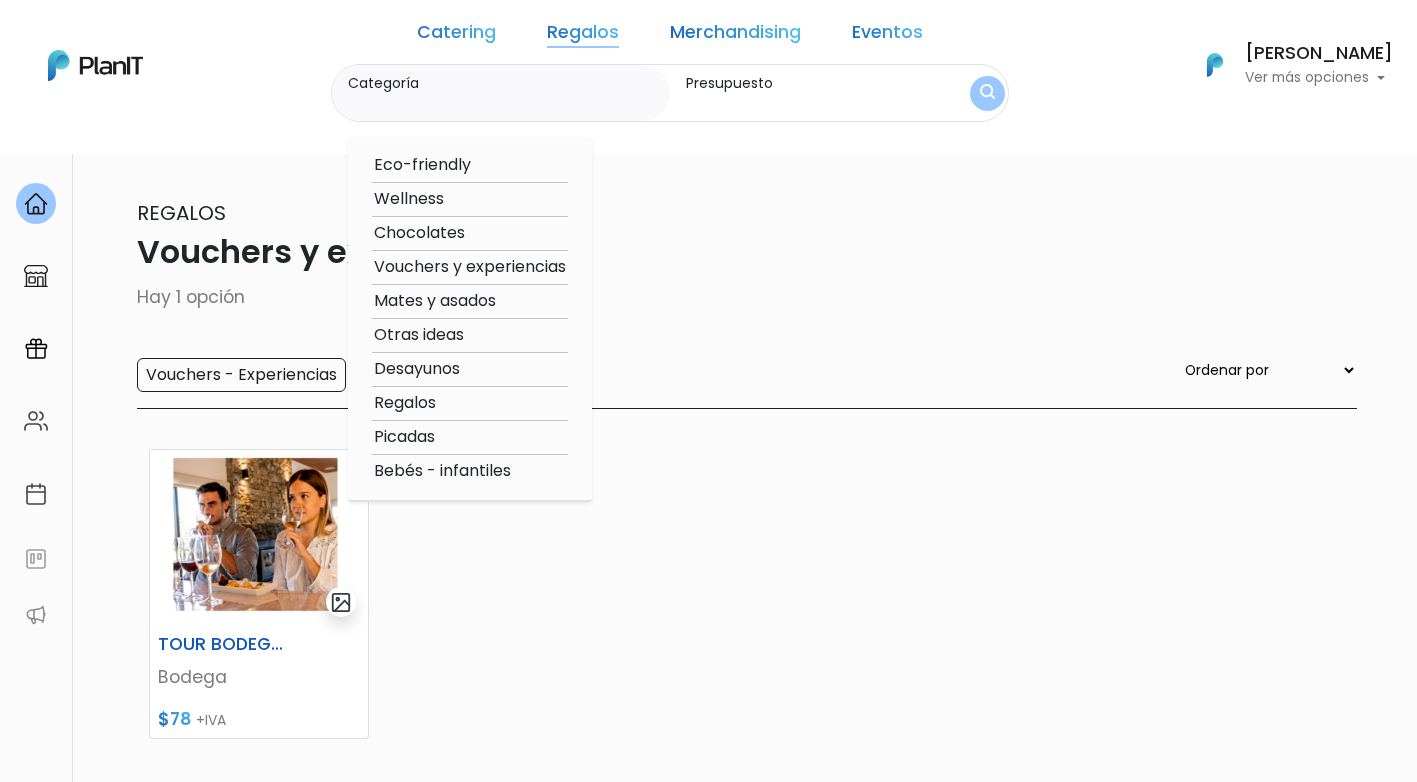 click on "Picadas" at bounding box center (470, 437) 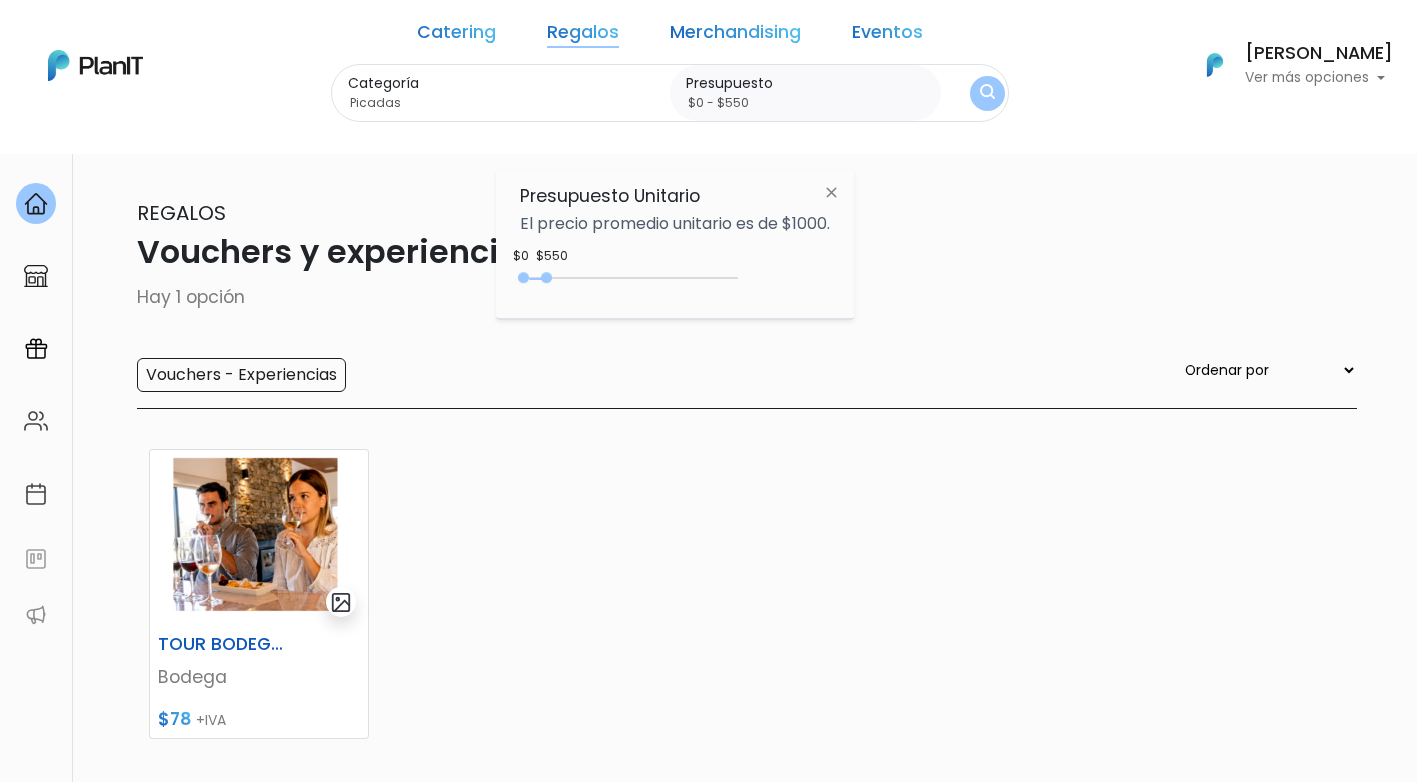 click at bounding box center (987, 93) 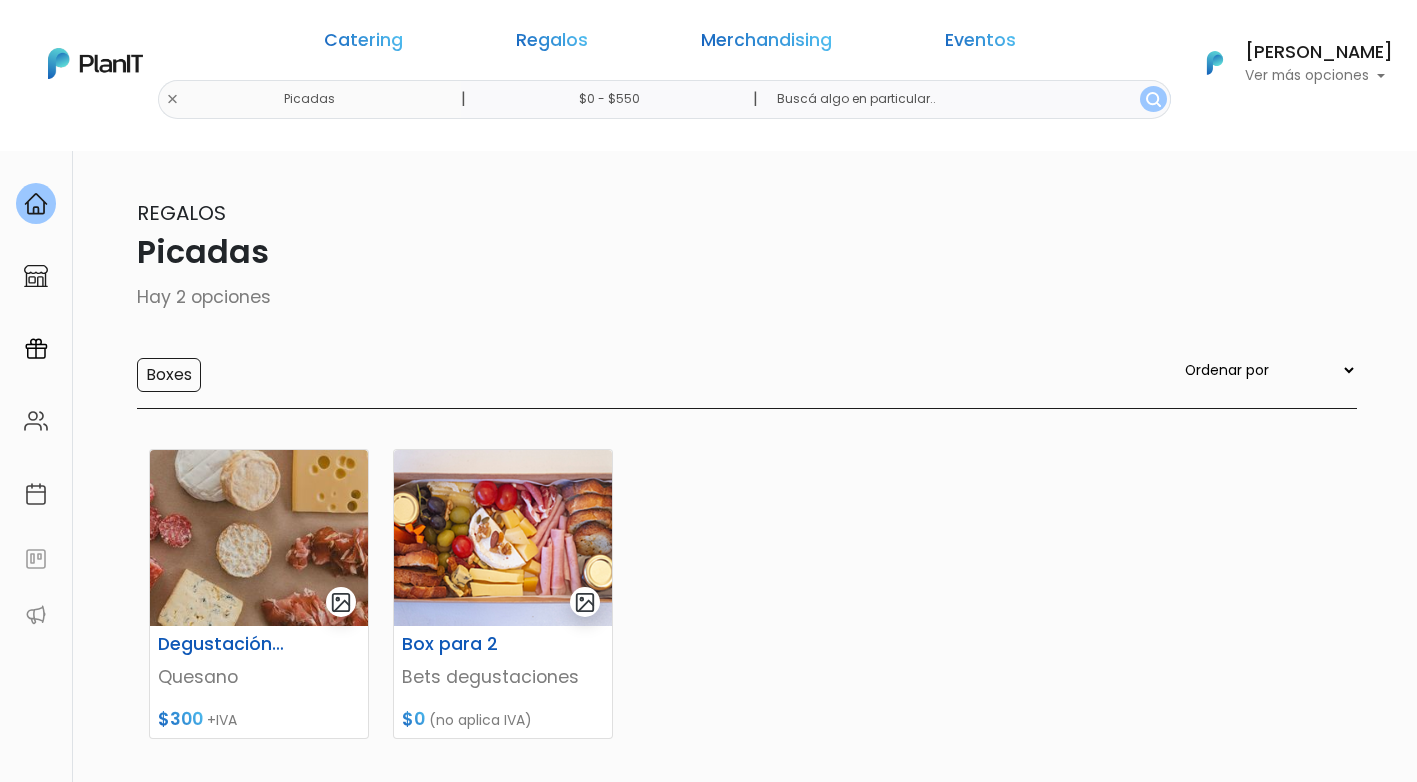 scroll, scrollTop: 0, scrollLeft: 0, axis: both 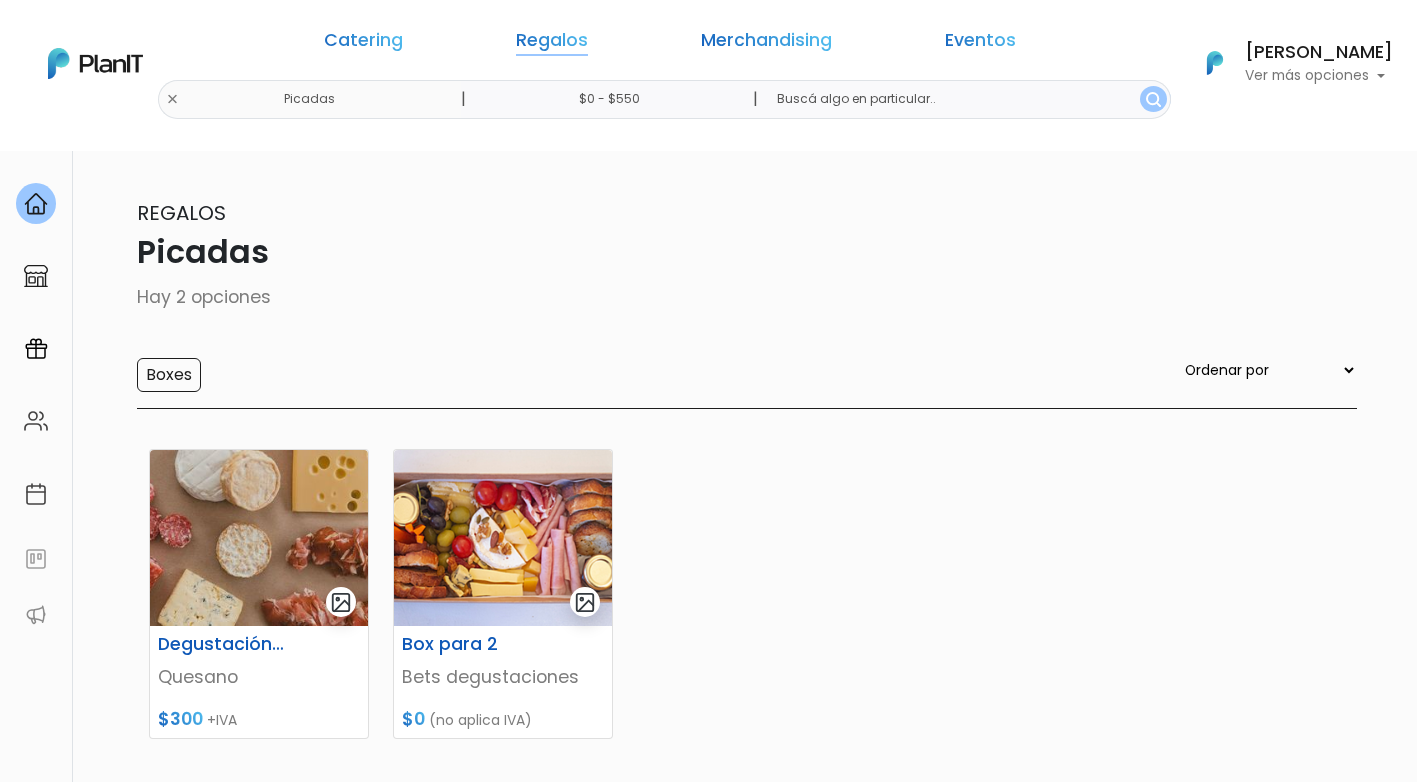 click on "Regalos" at bounding box center (552, 44) 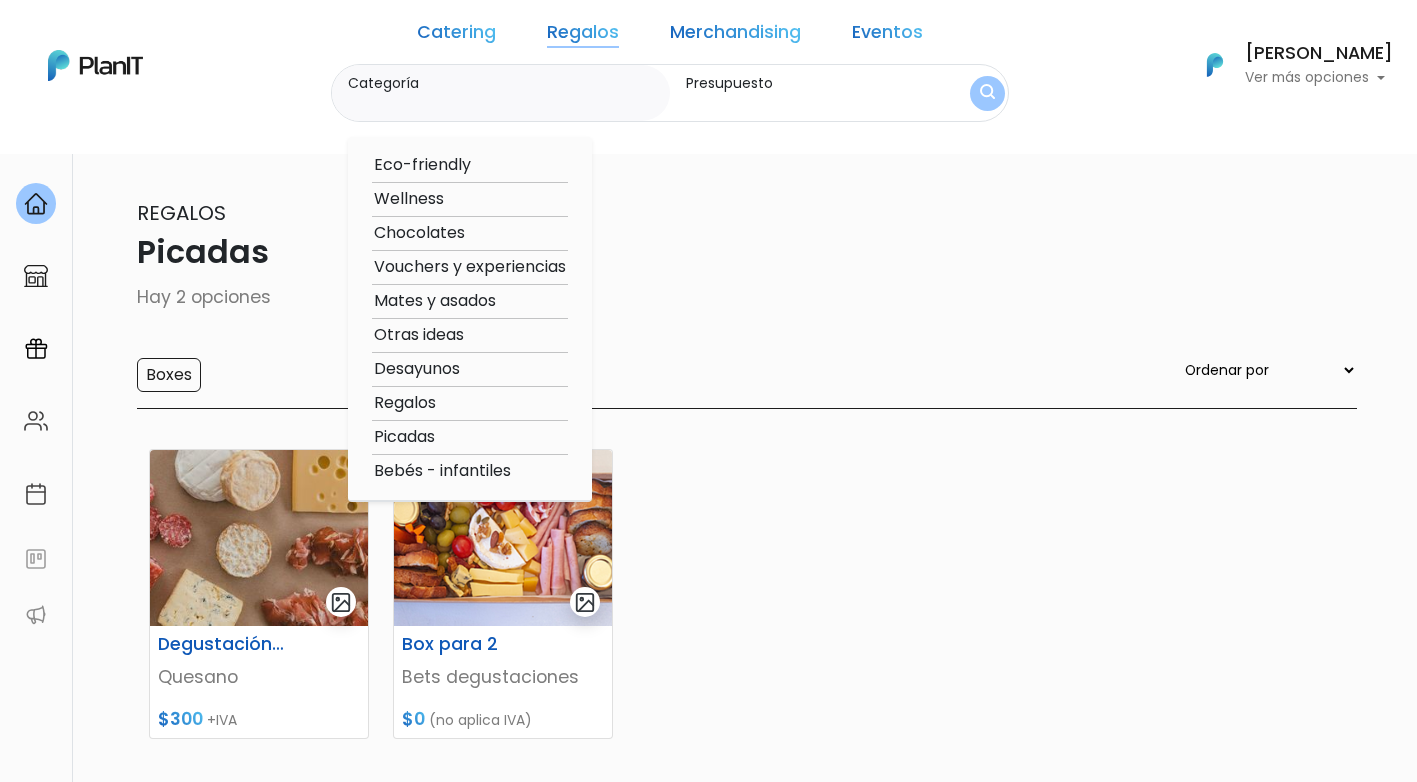 click on "Regalos" at bounding box center (470, 403) 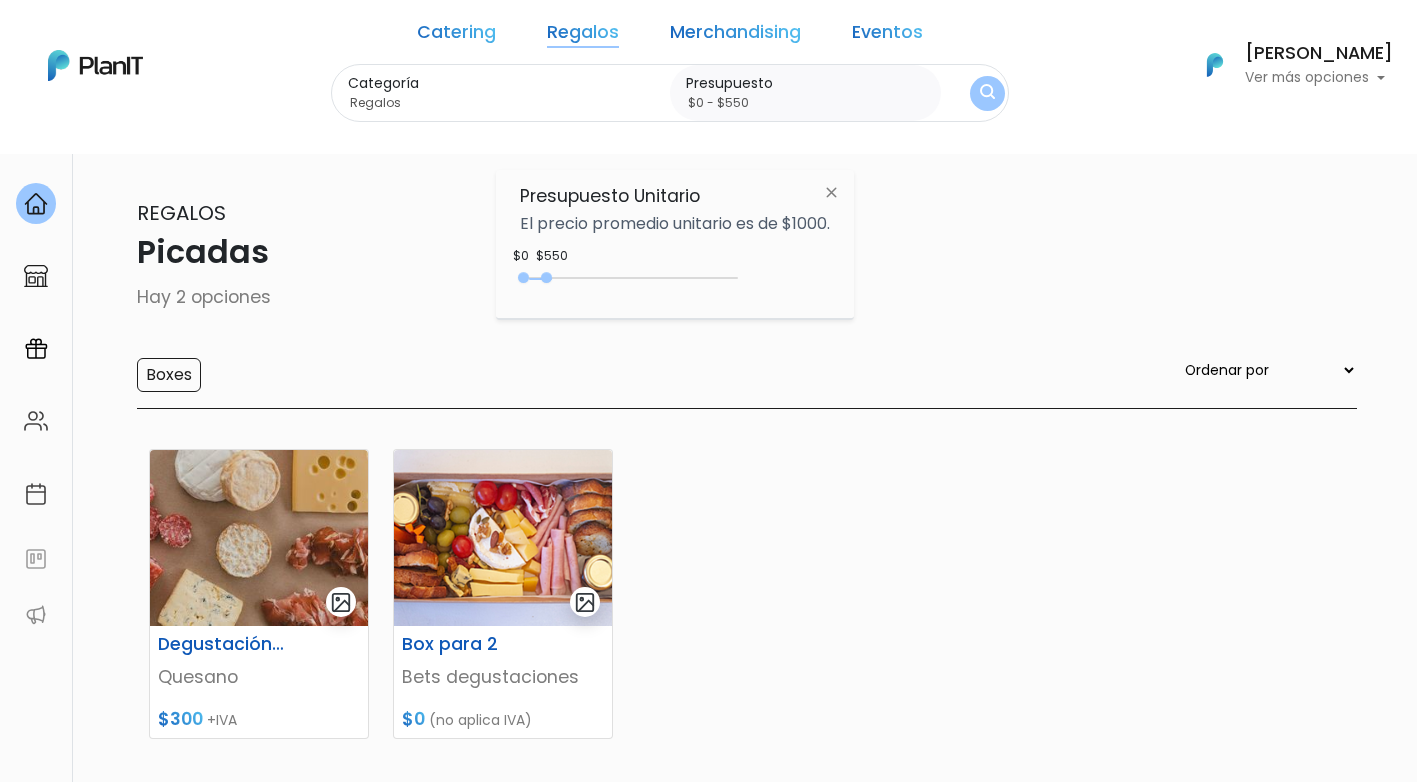 click at bounding box center [987, 93] 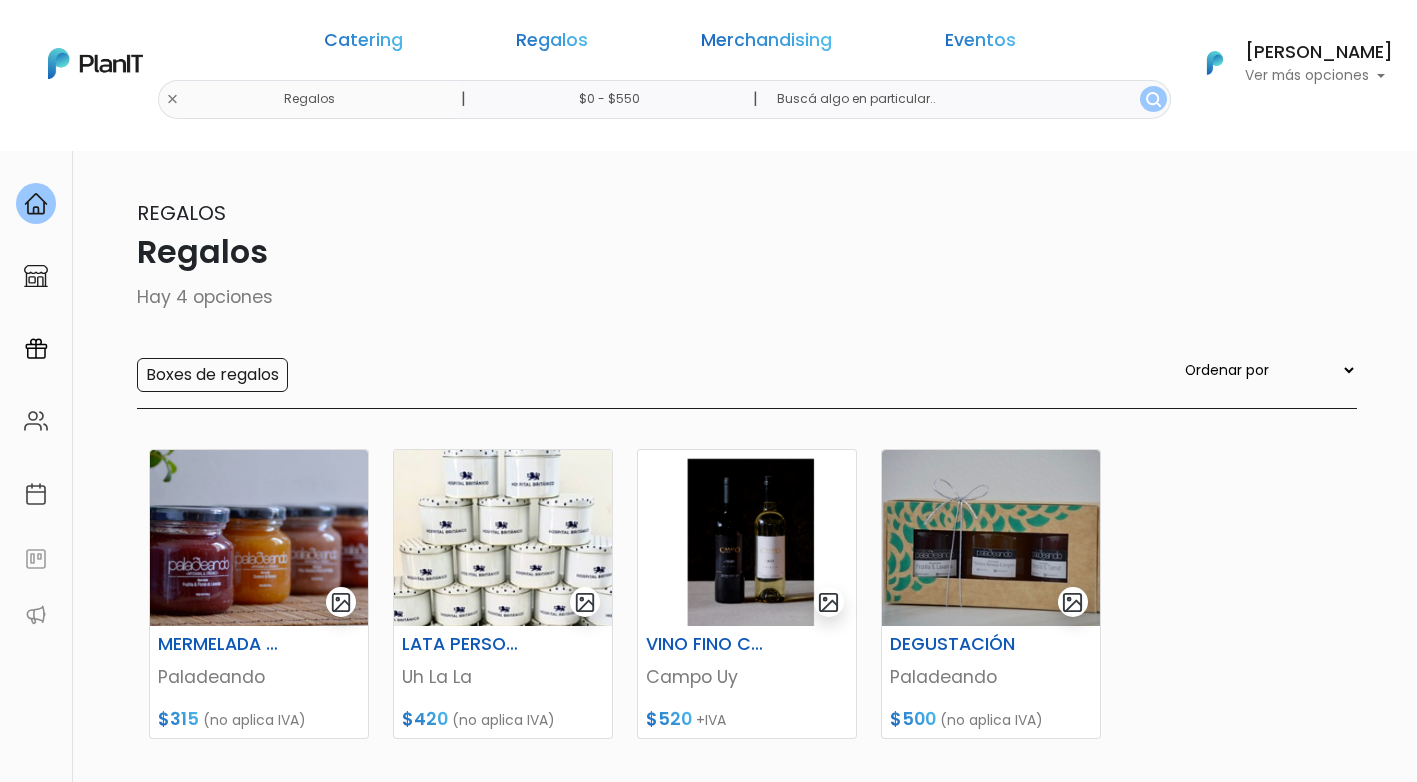 scroll, scrollTop: 0, scrollLeft: 0, axis: both 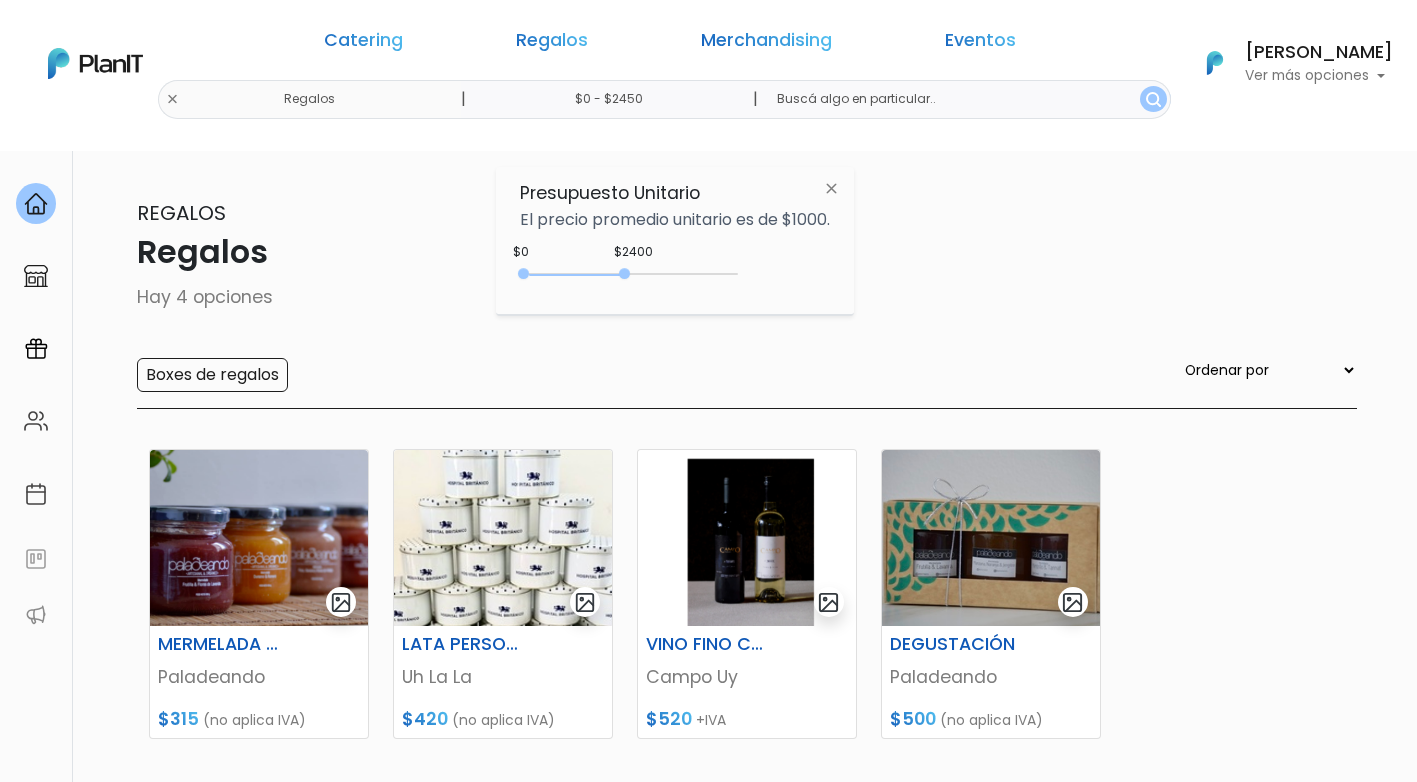 type on "$0 - $2500" 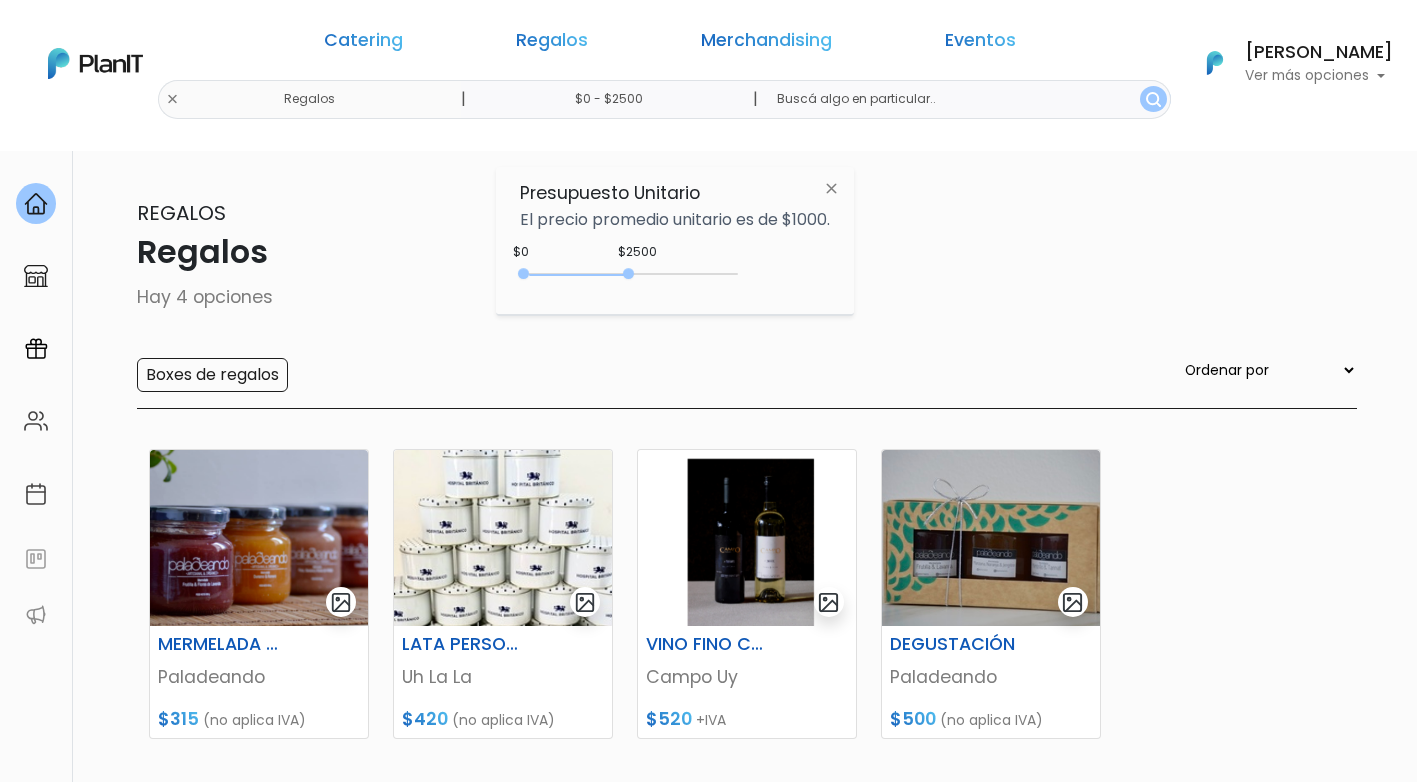 drag, startPoint x: 545, startPoint y: 273, endPoint x: 633, endPoint y: 284, distance: 88.68484 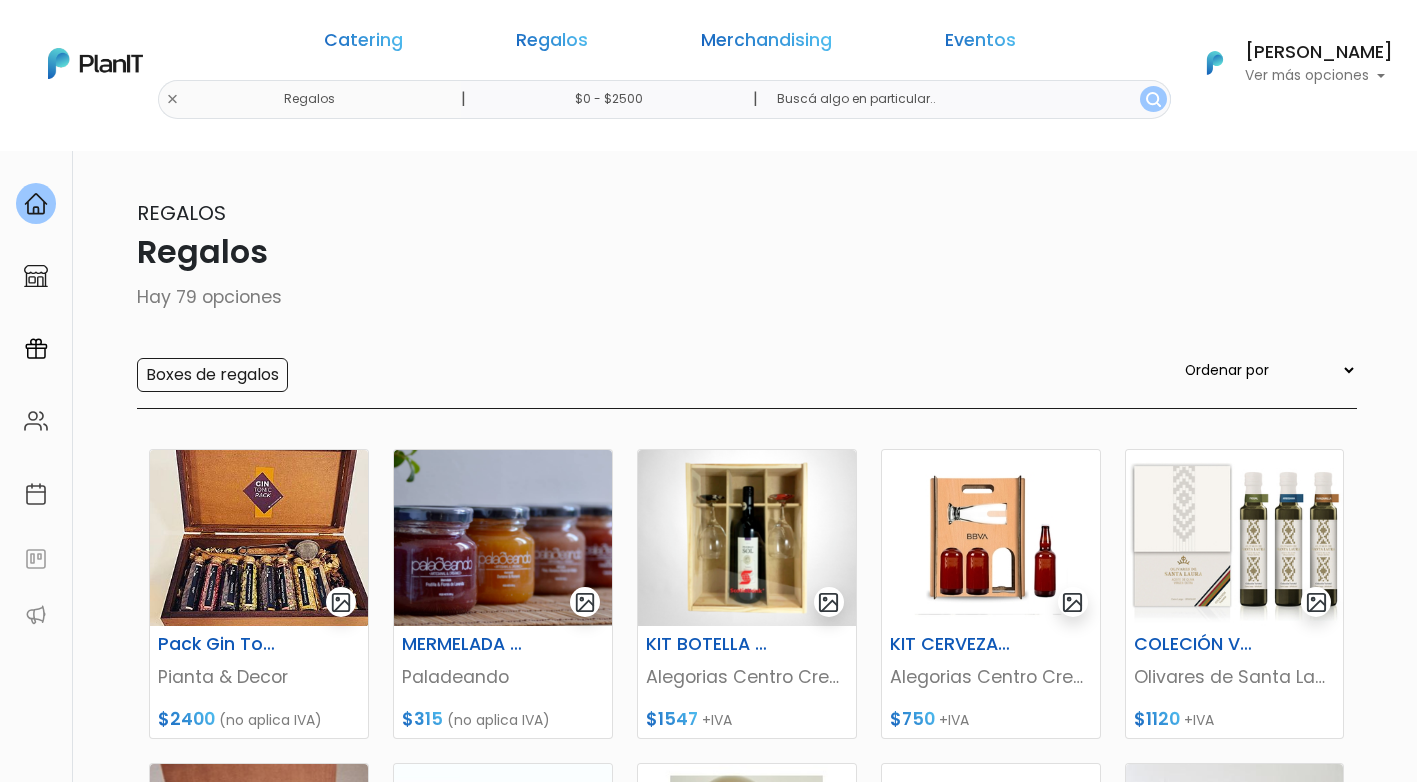 scroll, scrollTop: 527, scrollLeft: 0, axis: vertical 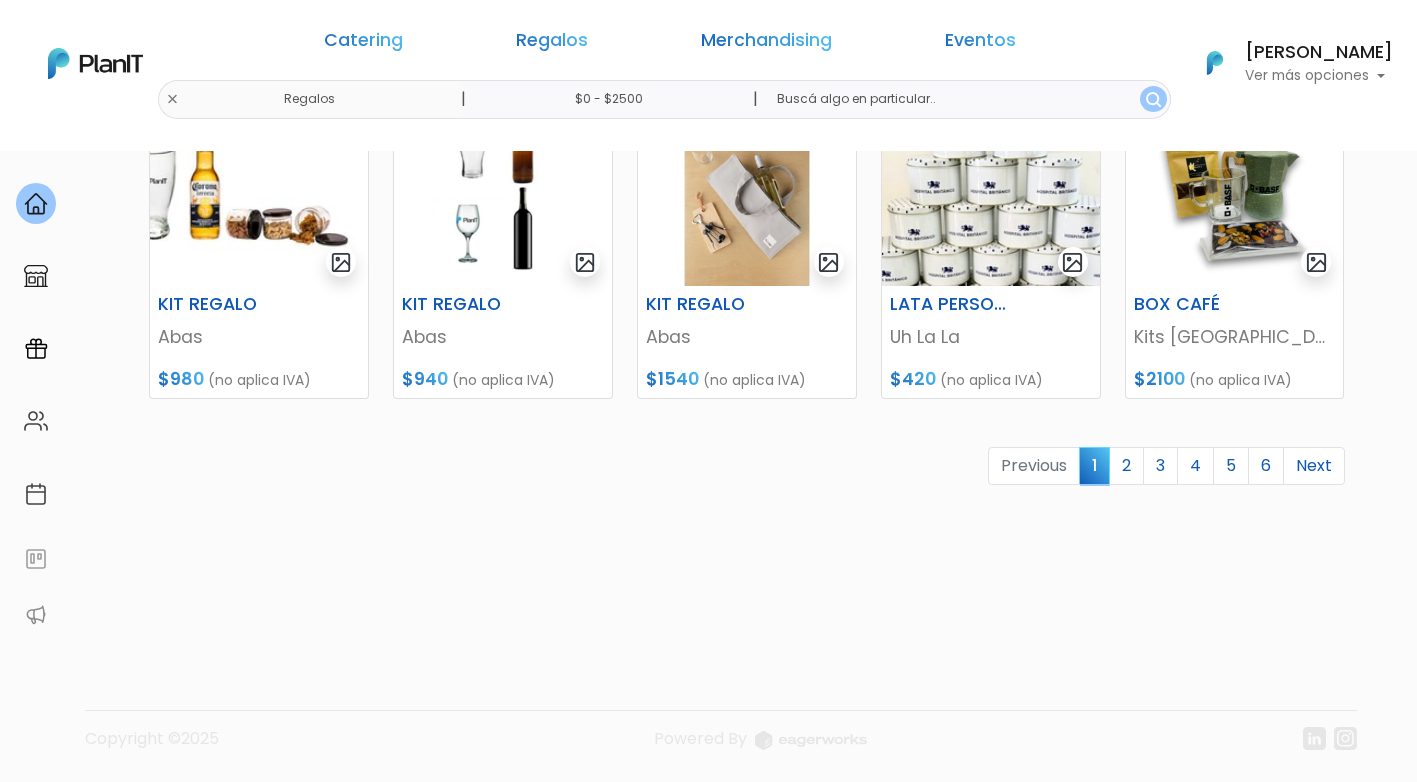 click on "J
keyboard_arrow_down
PLAN IT
Ya probaste PlanitGO? Vas a poder automatizarlas acciones de todo el año. Escribinos para saber más!
¡Escríbenos!
insert_emoticon
send" at bounding box center [1217, 1924] 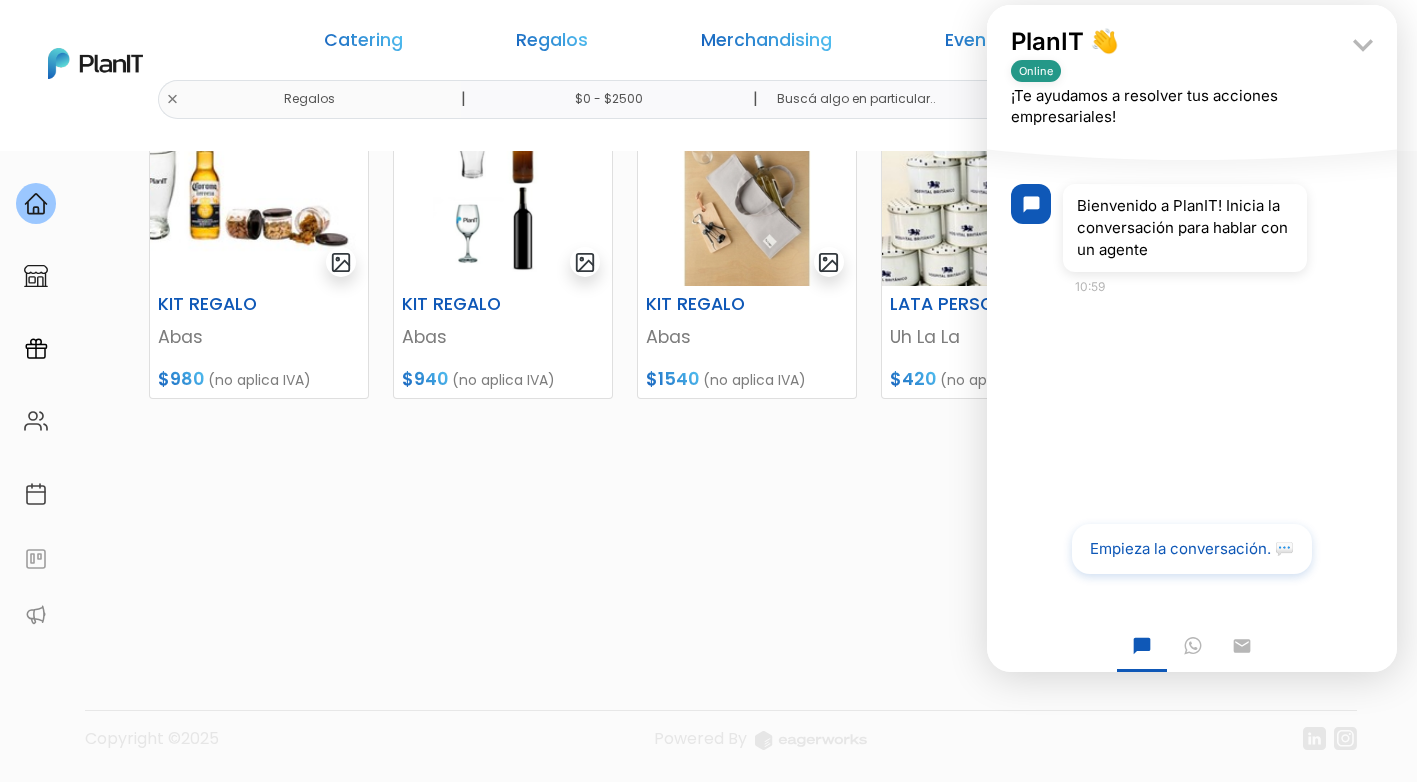 click on "Pack Gin Tonic 1
Pianta & Decor
$2400
(no aplica IVA)
MERMELADA ARTESANAL
Paladeando
$315
(no aplica IVA)
KIT BOTELLA + COPAS
Alegorias Centro Creativo
$1547
+IVA" at bounding box center [747, 35] 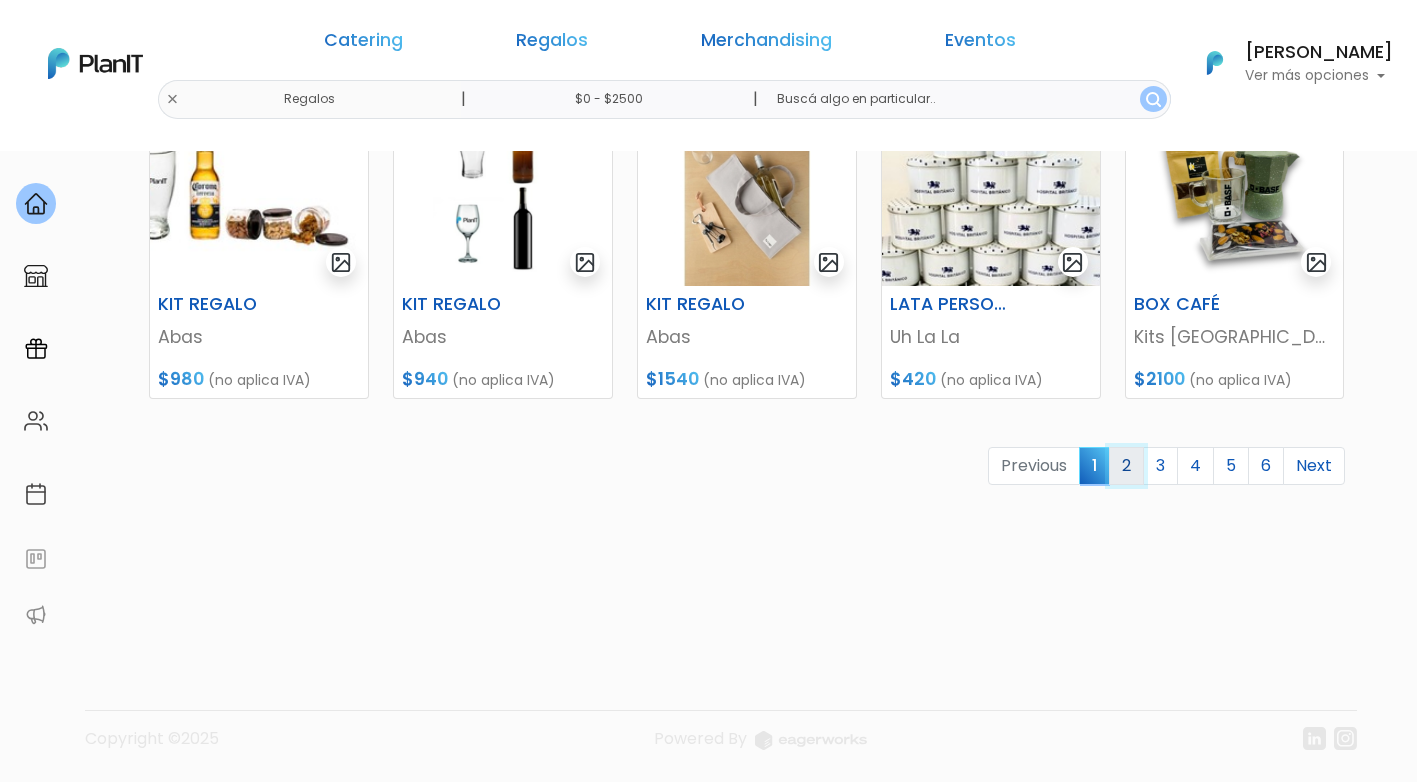 click on "2" at bounding box center (1126, 466) 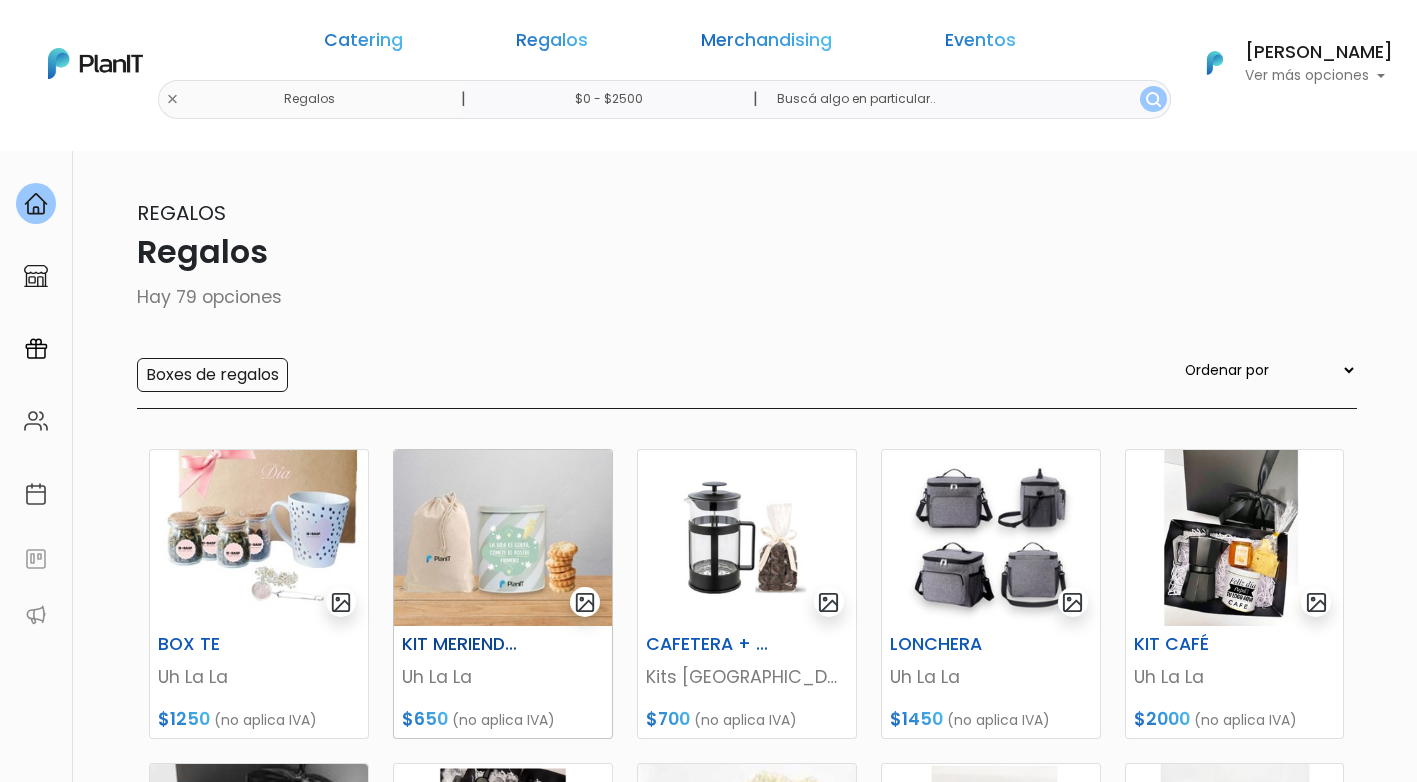 scroll, scrollTop: 0, scrollLeft: 0, axis: both 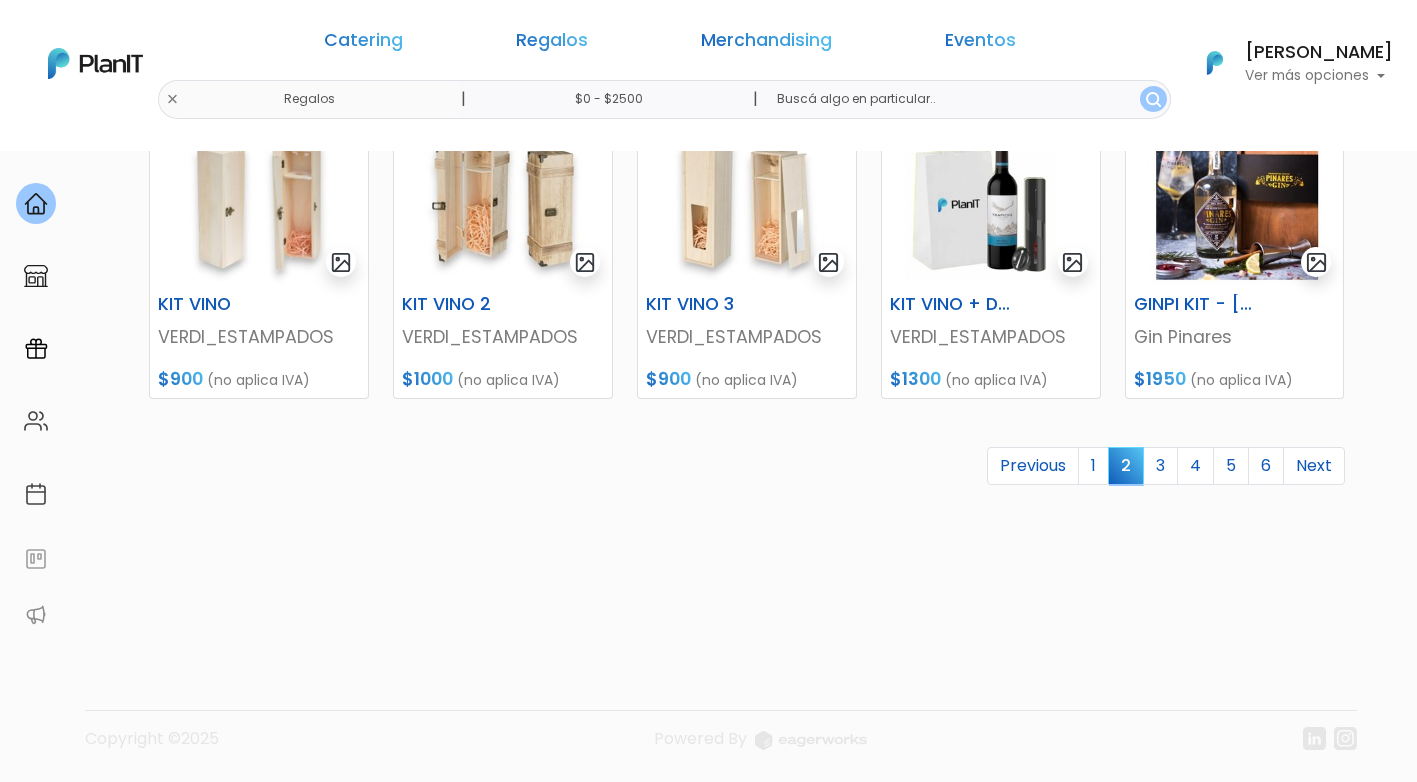 click on "J" at bounding box center (1219, 1890) 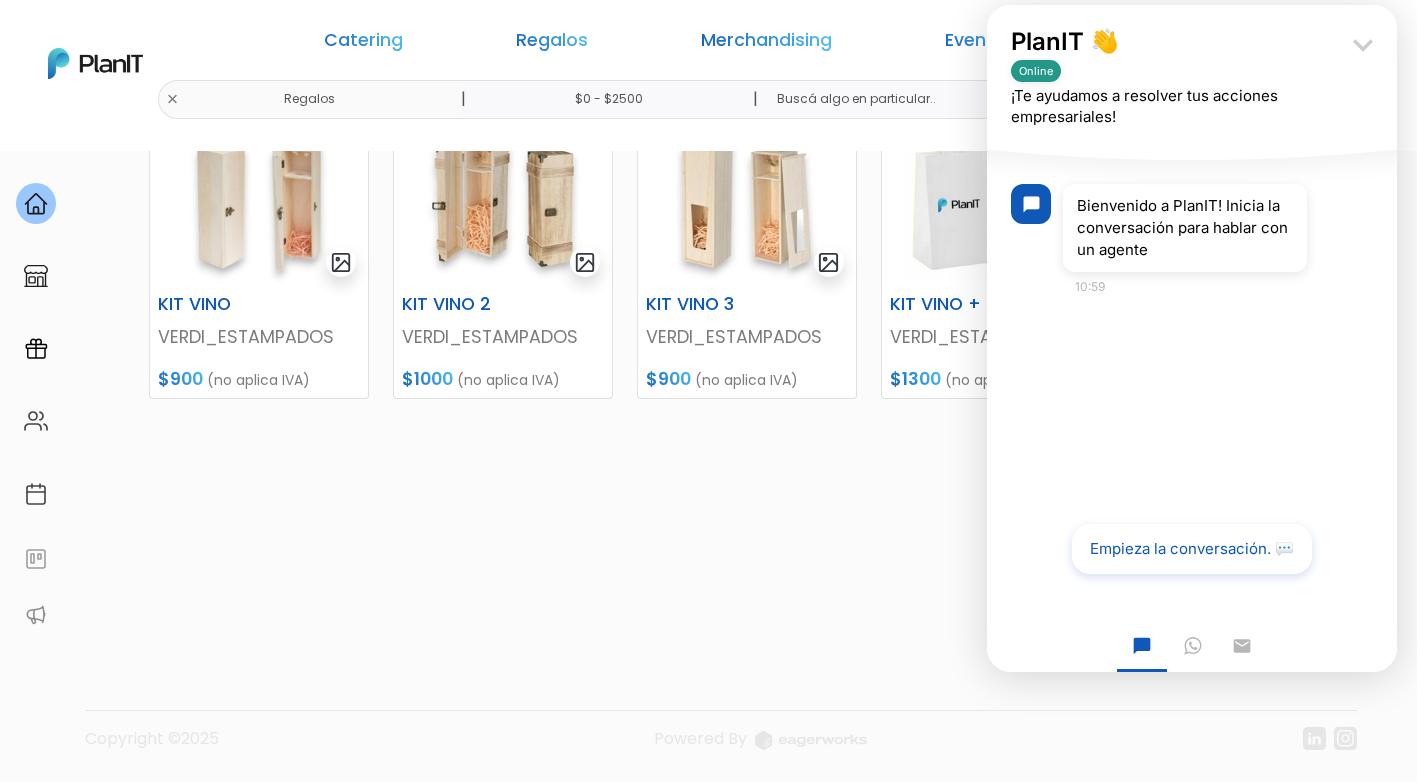 click on "keyboard_arrow_down" at bounding box center (1363, 45) 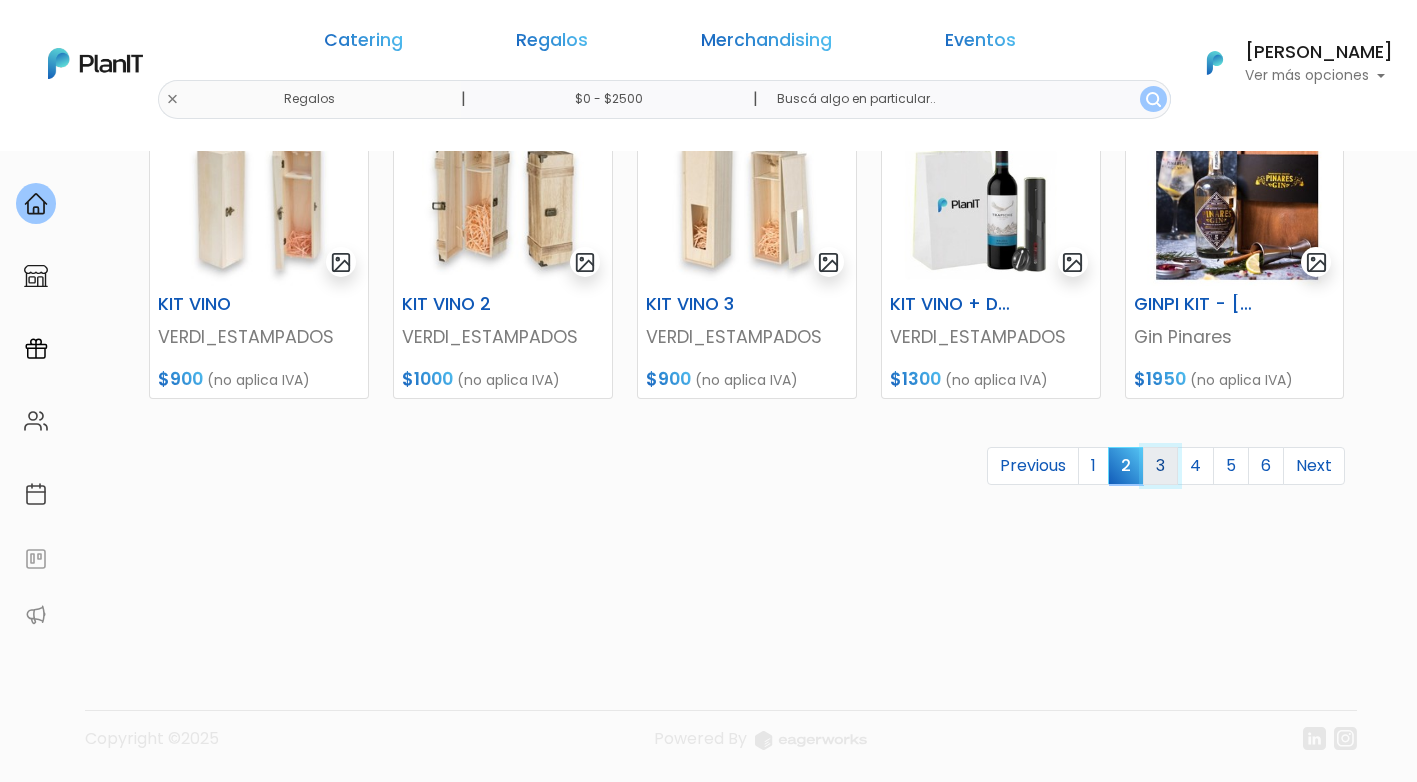 click on "3" at bounding box center [1160, 466] 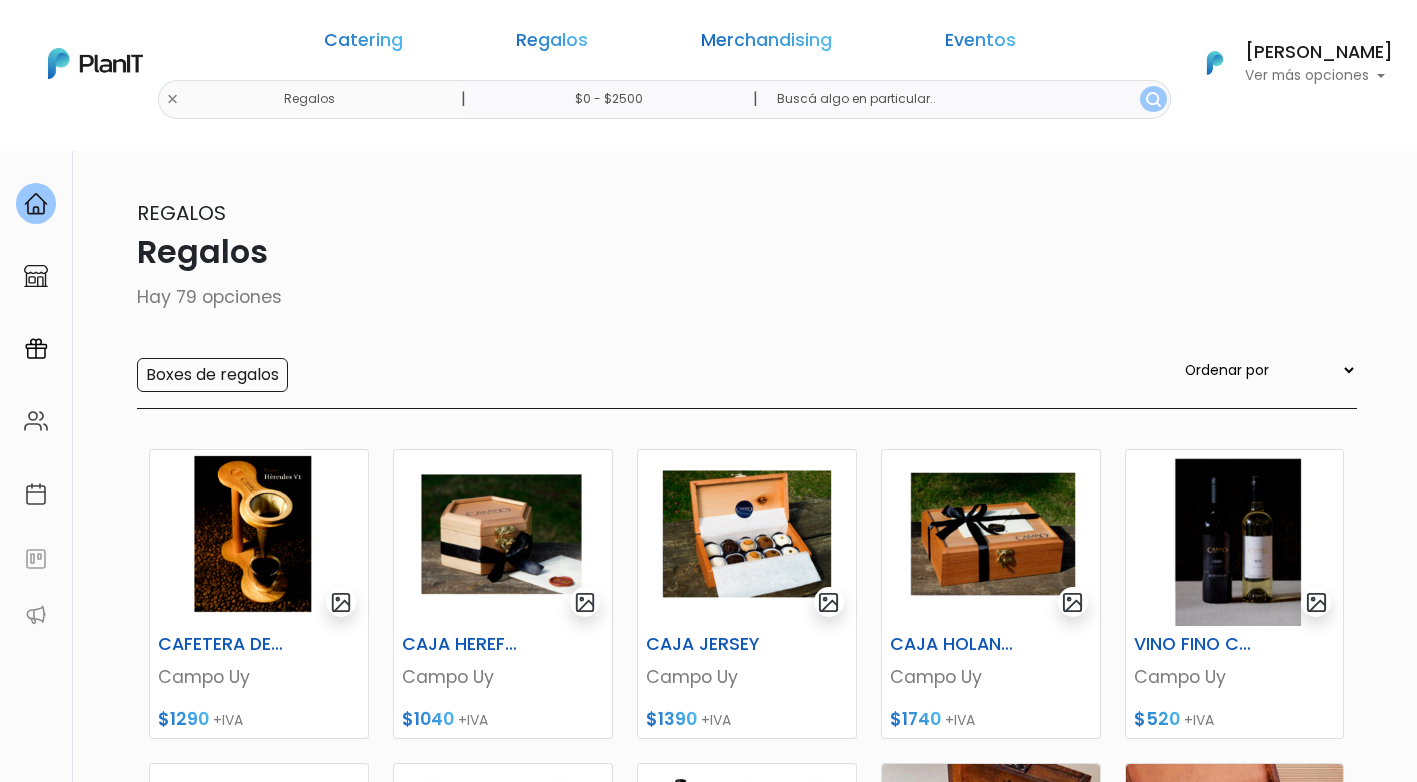 scroll, scrollTop: 0, scrollLeft: 0, axis: both 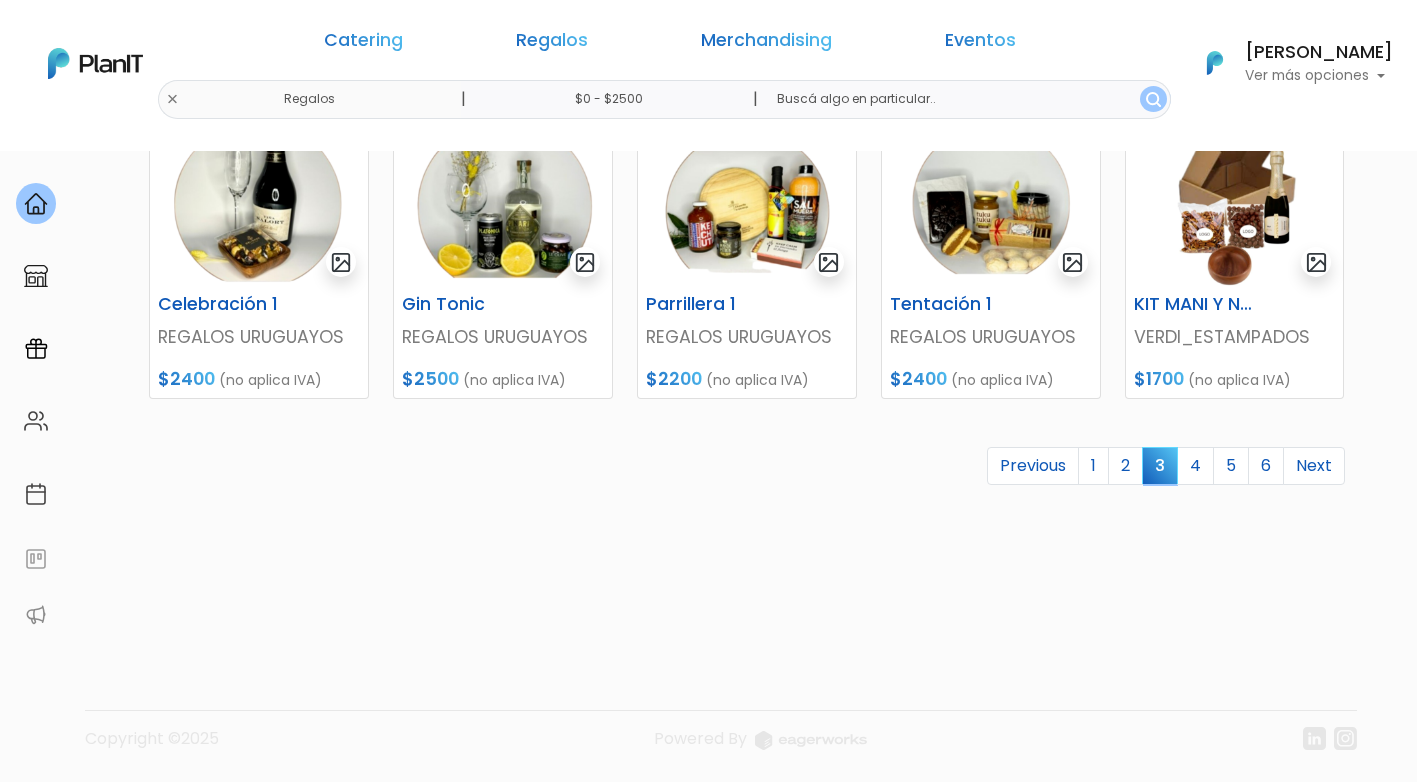 click on "J
keyboard_arrow_down
PLAN IT
Ya probaste PlanitGO? Vas a poder automatizarlas acciones de todo el año. Escribinos para saber más!
¡Escríbenos!
insert_emoticon
send" at bounding box center (1217, 1924) 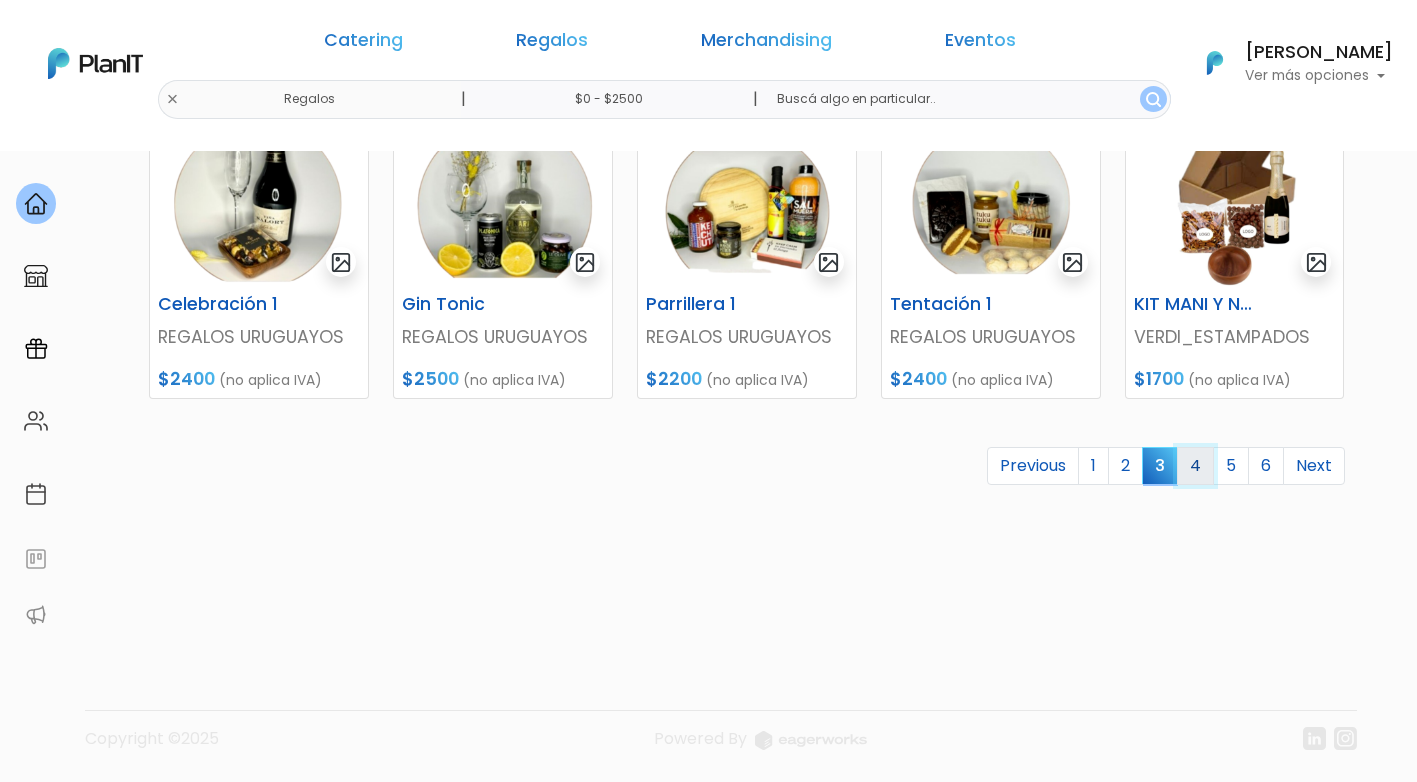click on "4" at bounding box center [1195, 466] 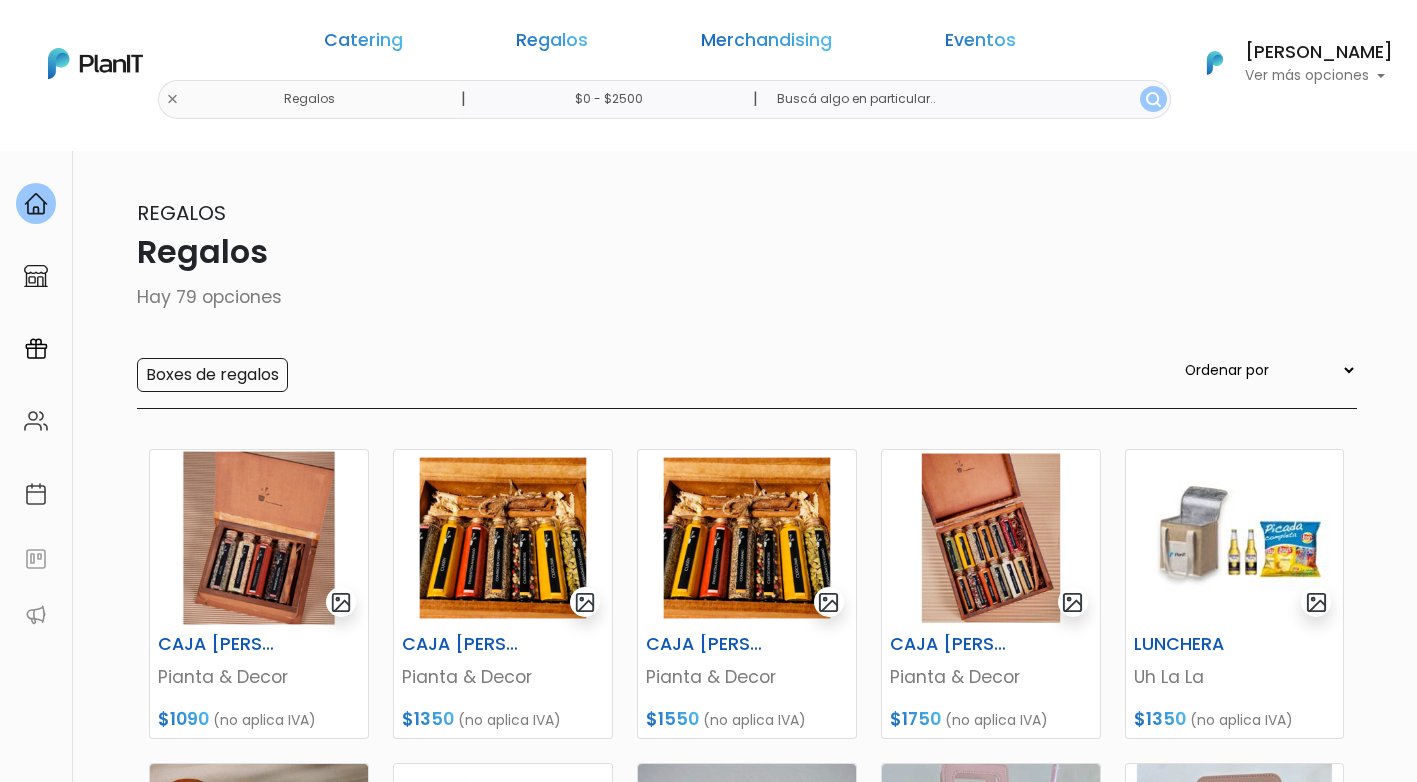 scroll, scrollTop: 0, scrollLeft: 0, axis: both 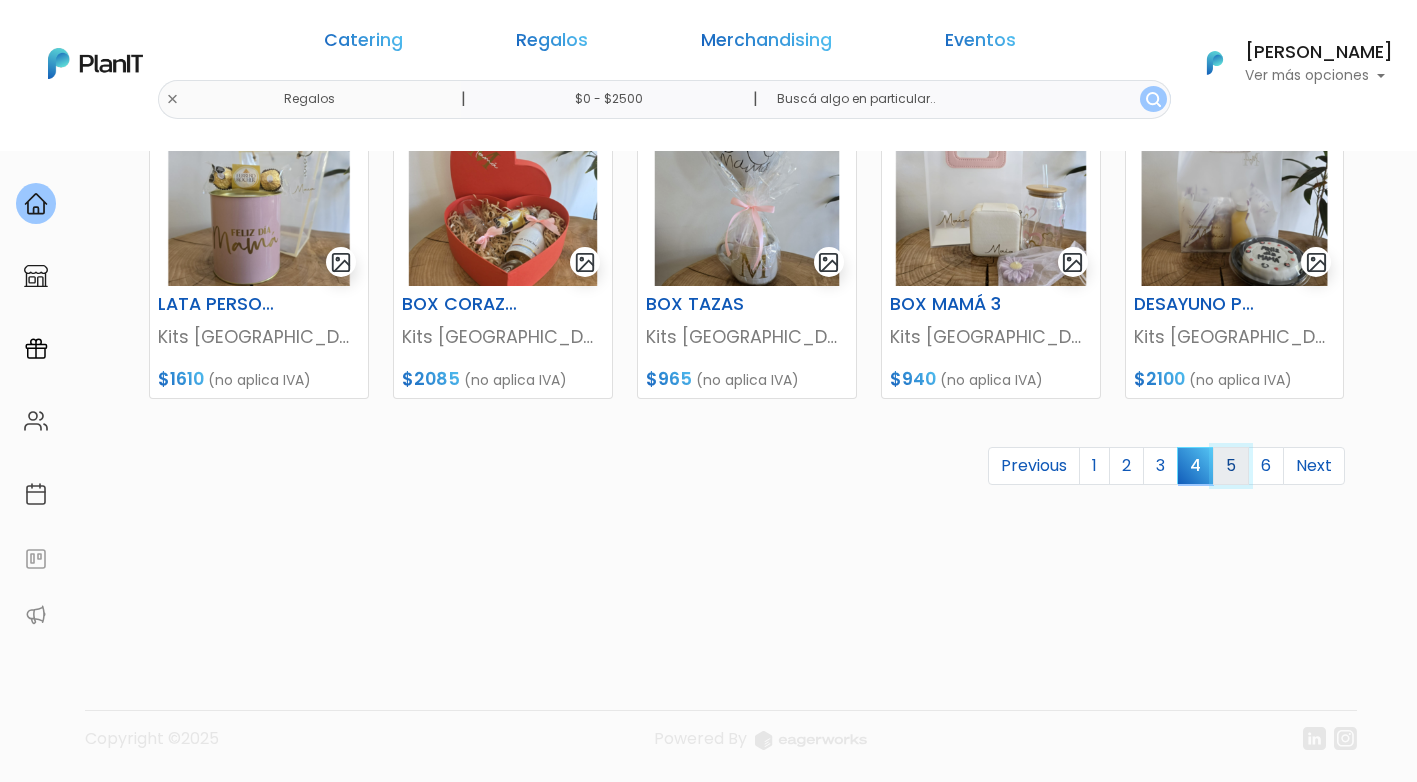 click on "5" at bounding box center [1231, 466] 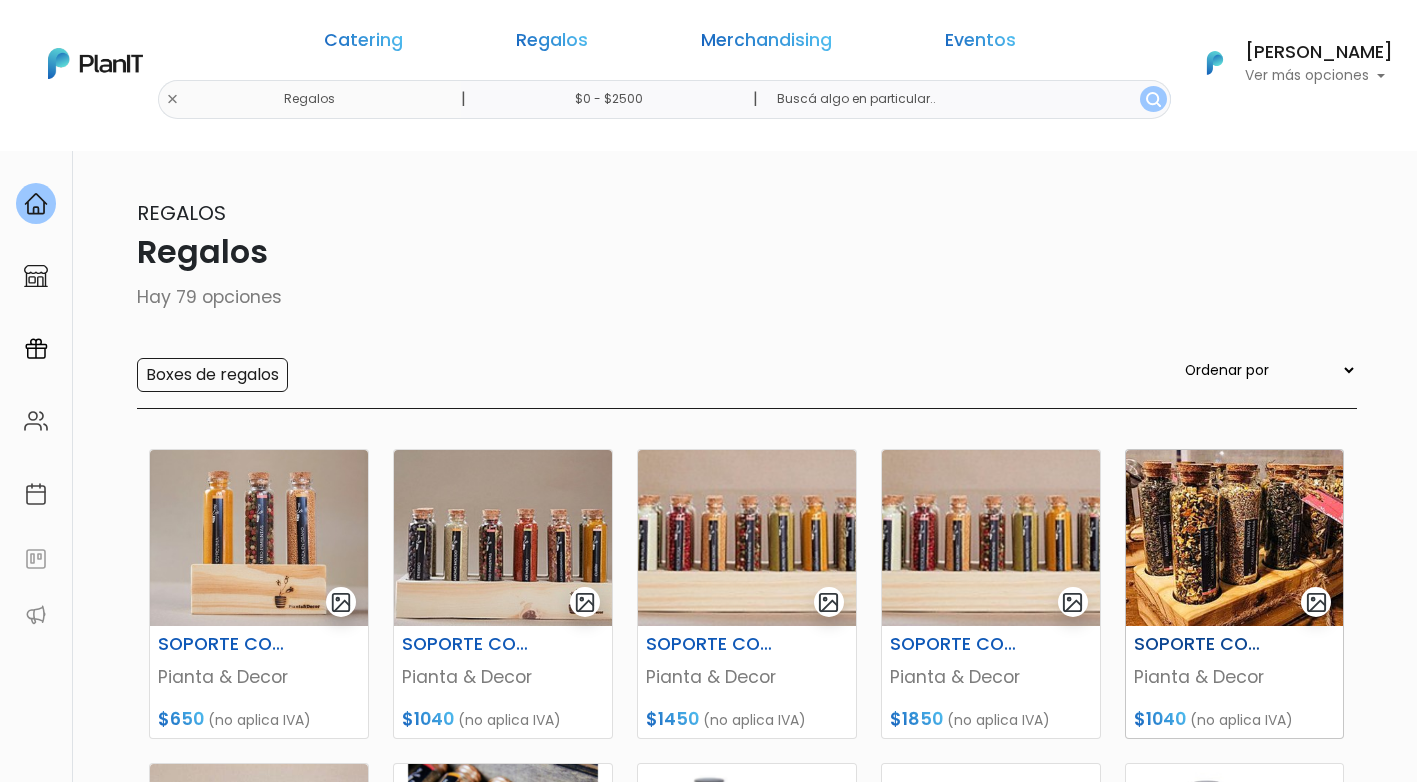 scroll, scrollTop: 0, scrollLeft: 0, axis: both 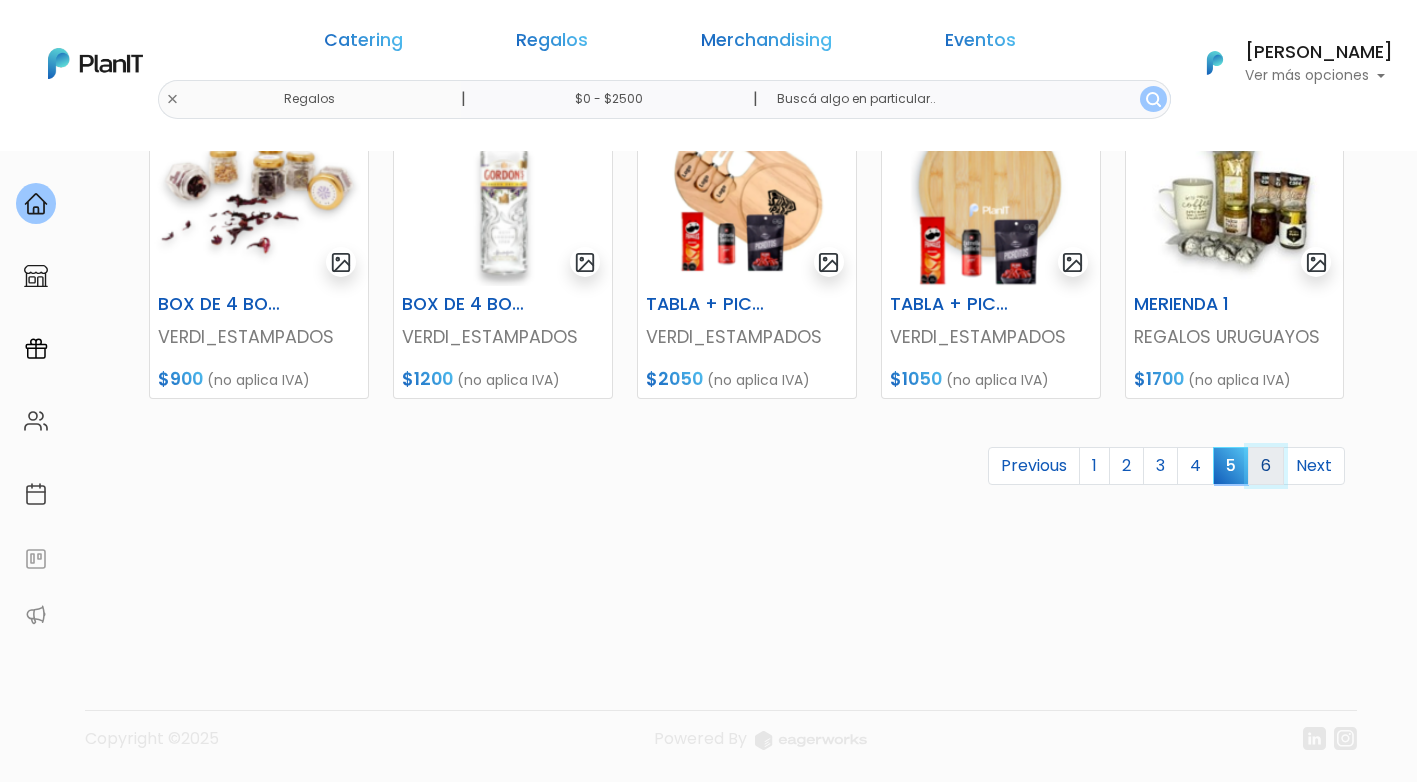 click on "6" at bounding box center [1266, 466] 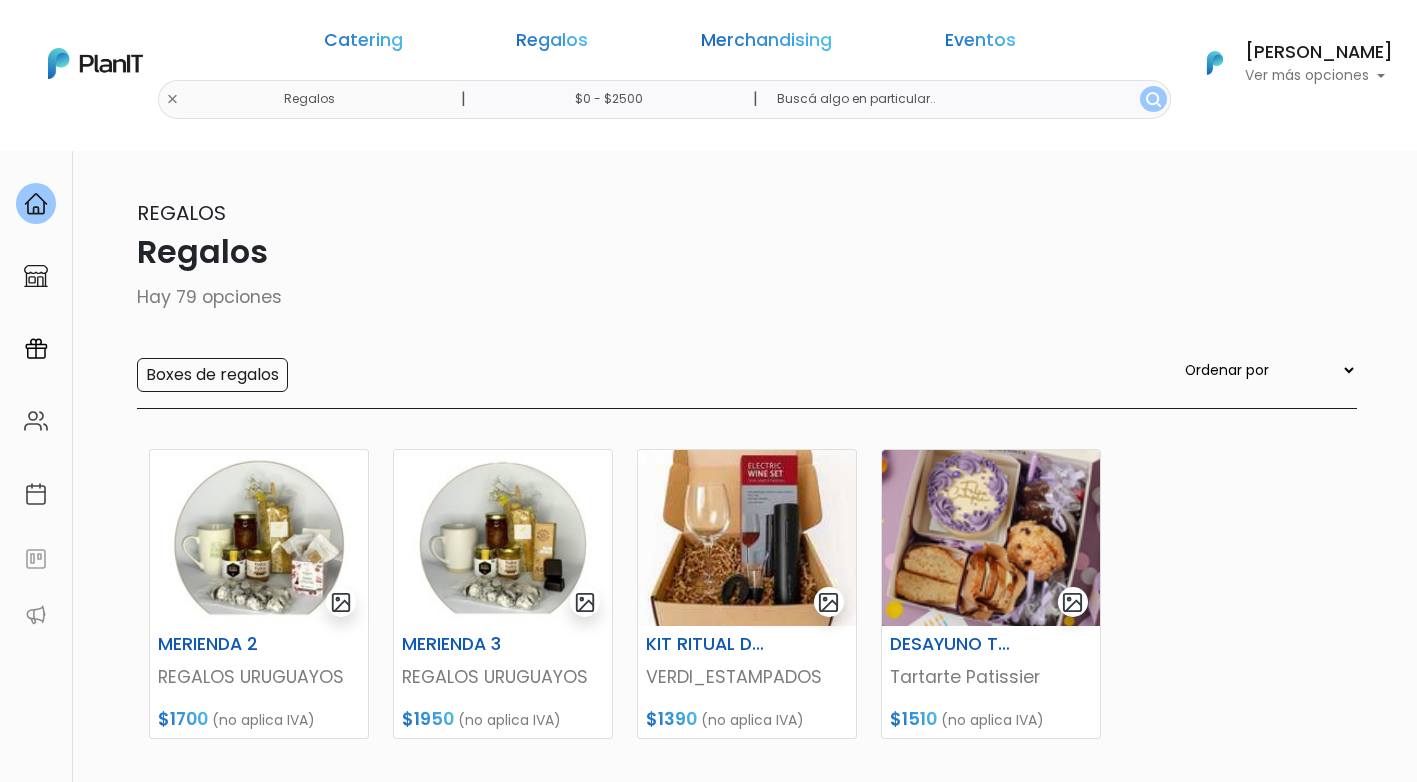 scroll, scrollTop: 0, scrollLeft: 0, axis: both 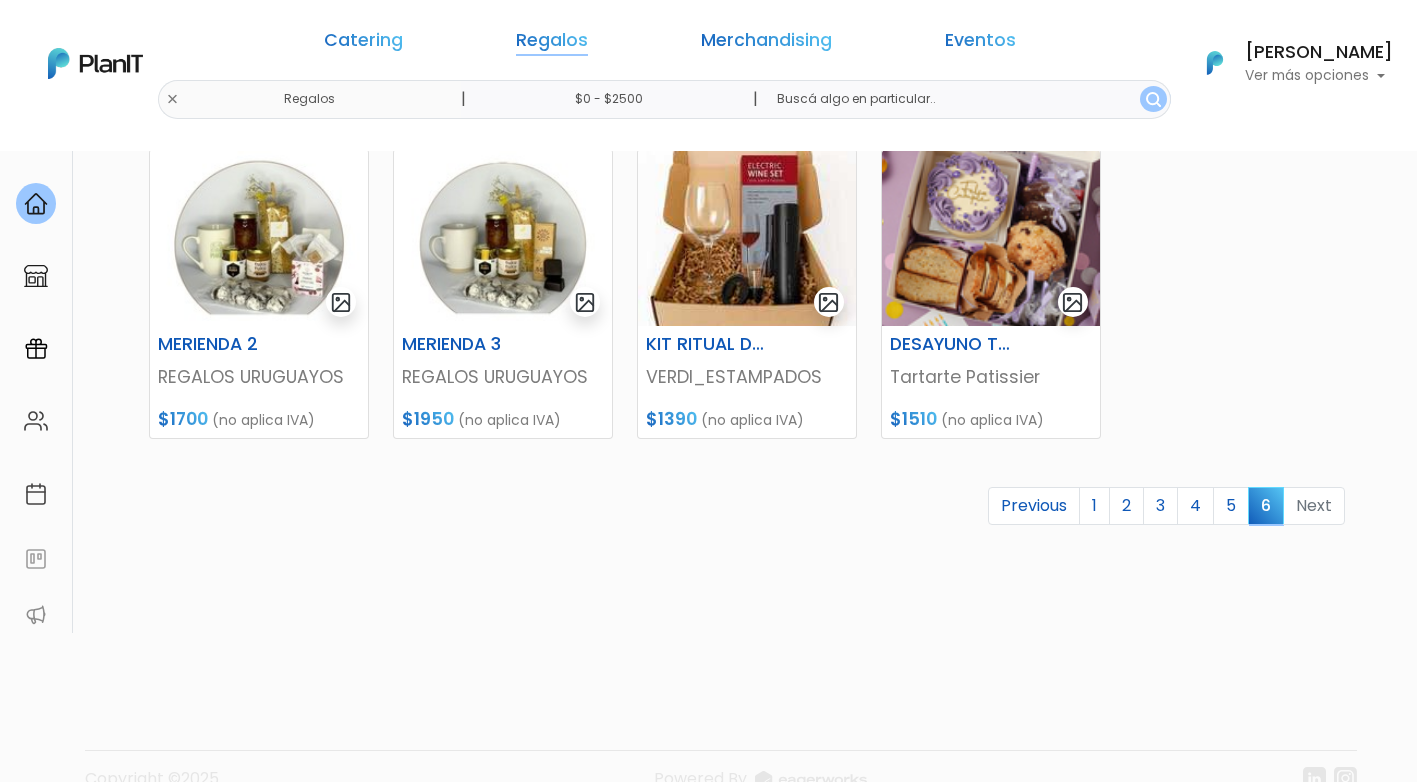 click on "Regalos" at bounding box center (552, 44) 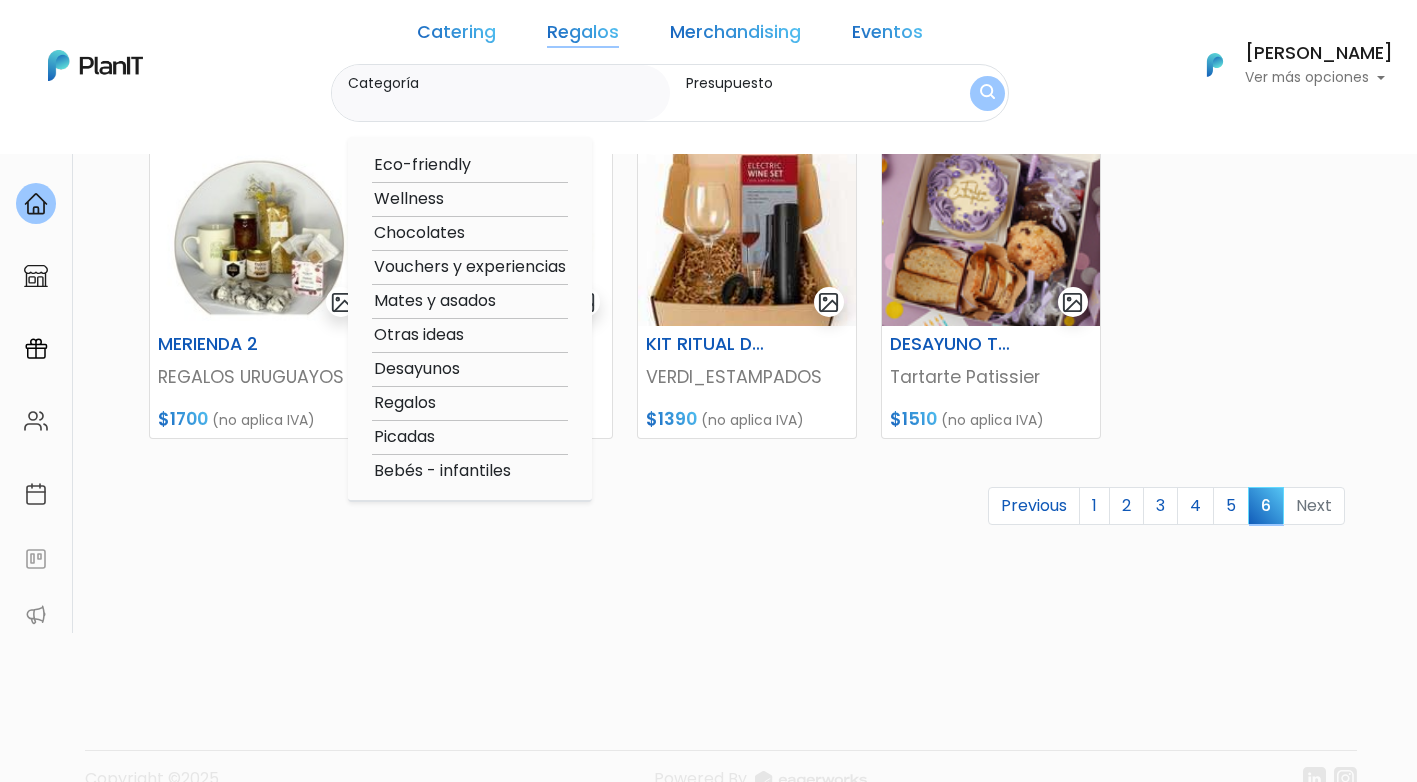 click on "Vouchers y experiencias" at bounding box center [470, 267] 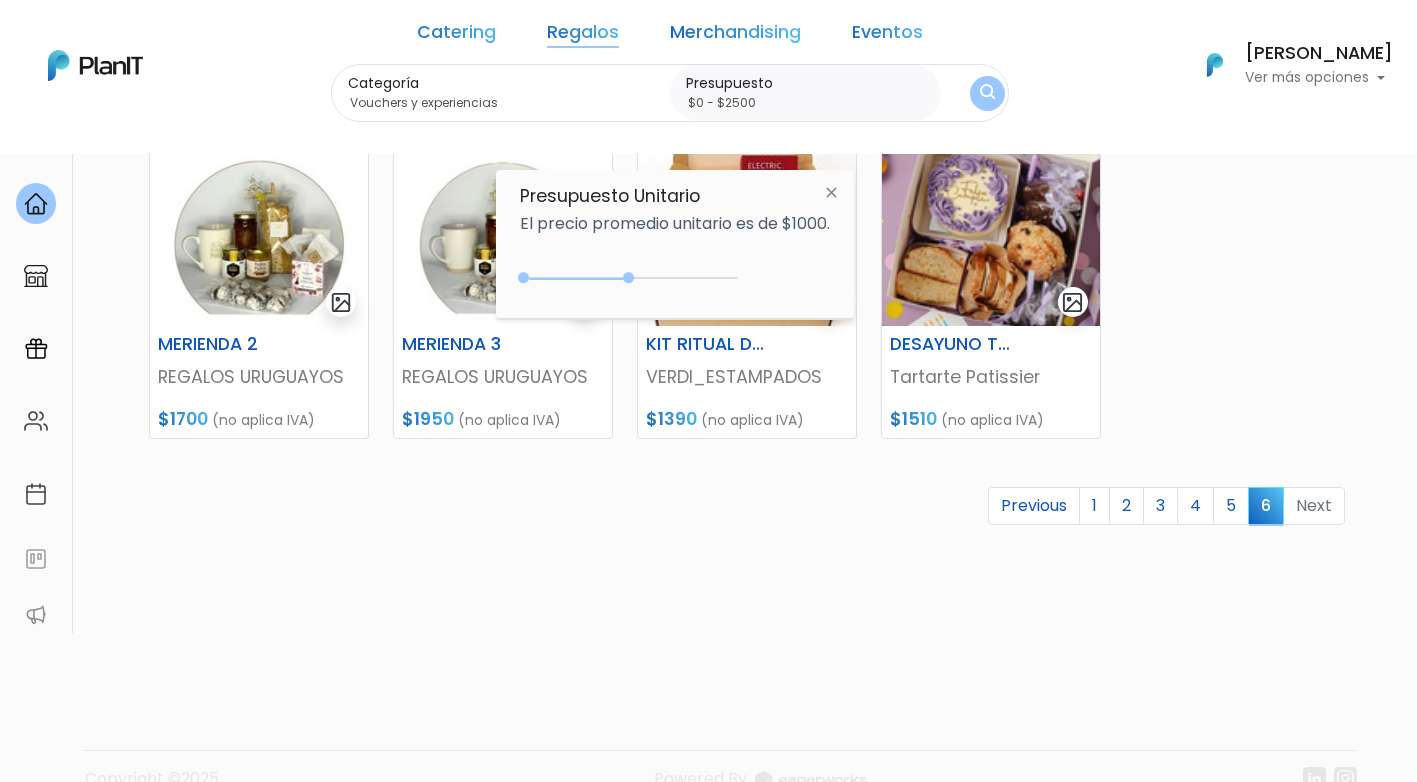 click at bounding box center [987, 93] 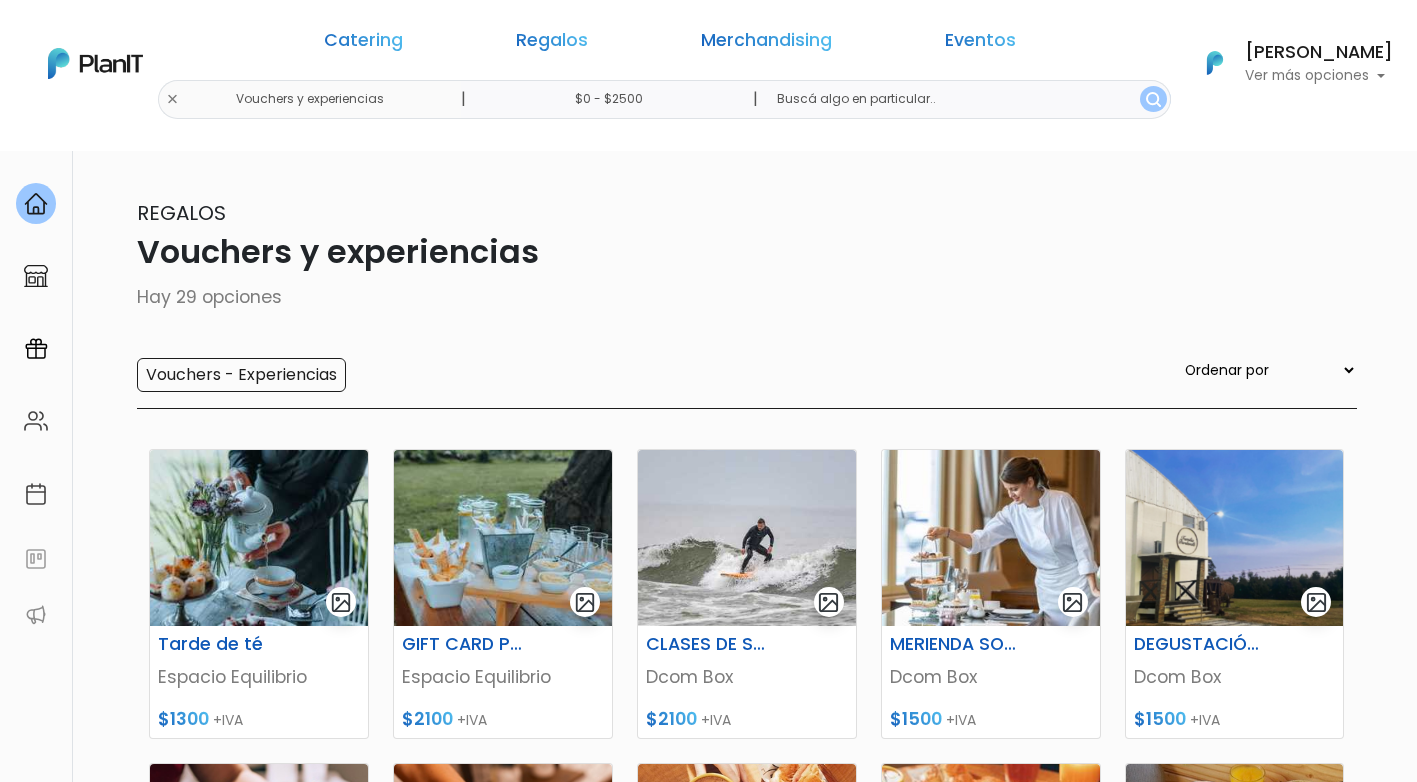 scroll, scrollTop: 0, scrollLeft: 0, axis: both 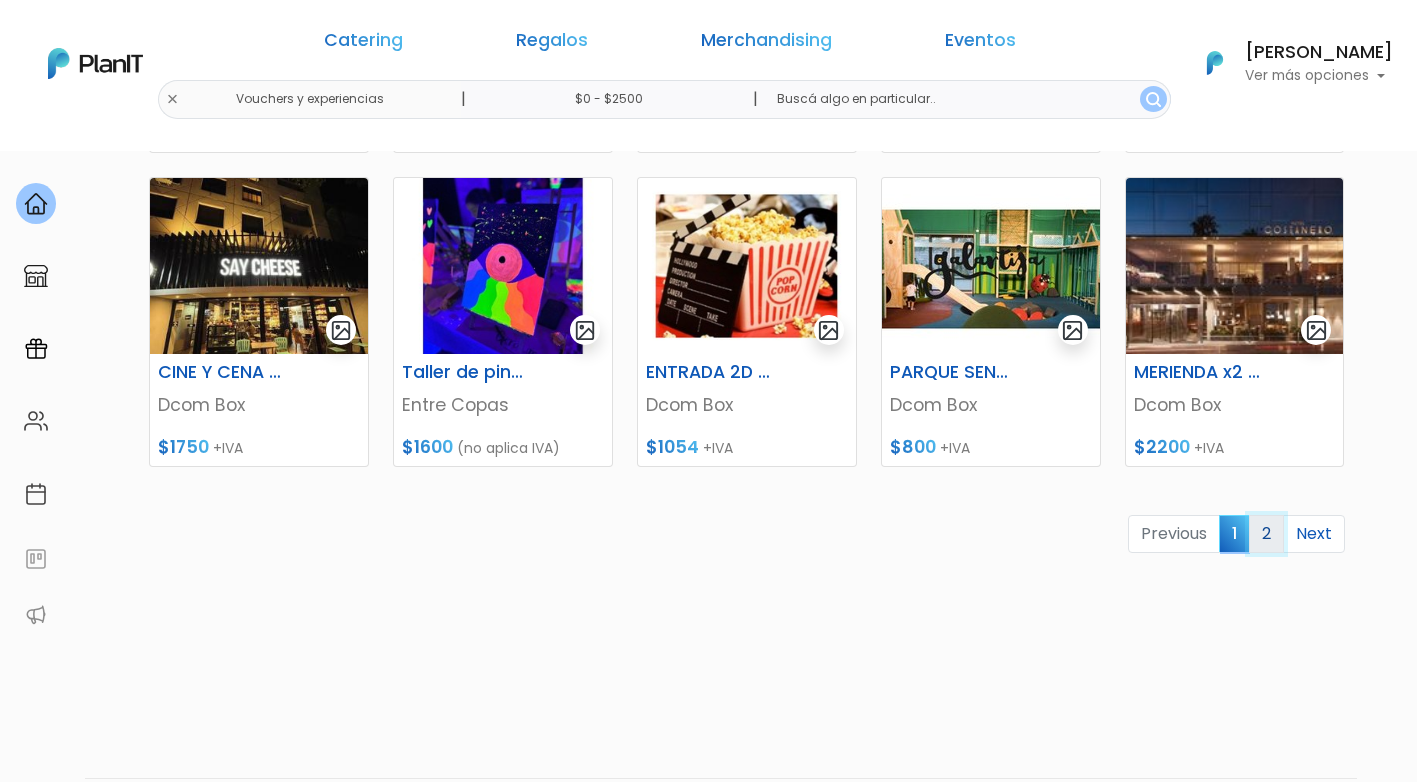 click on "2" at bounding box center [1266, 534] 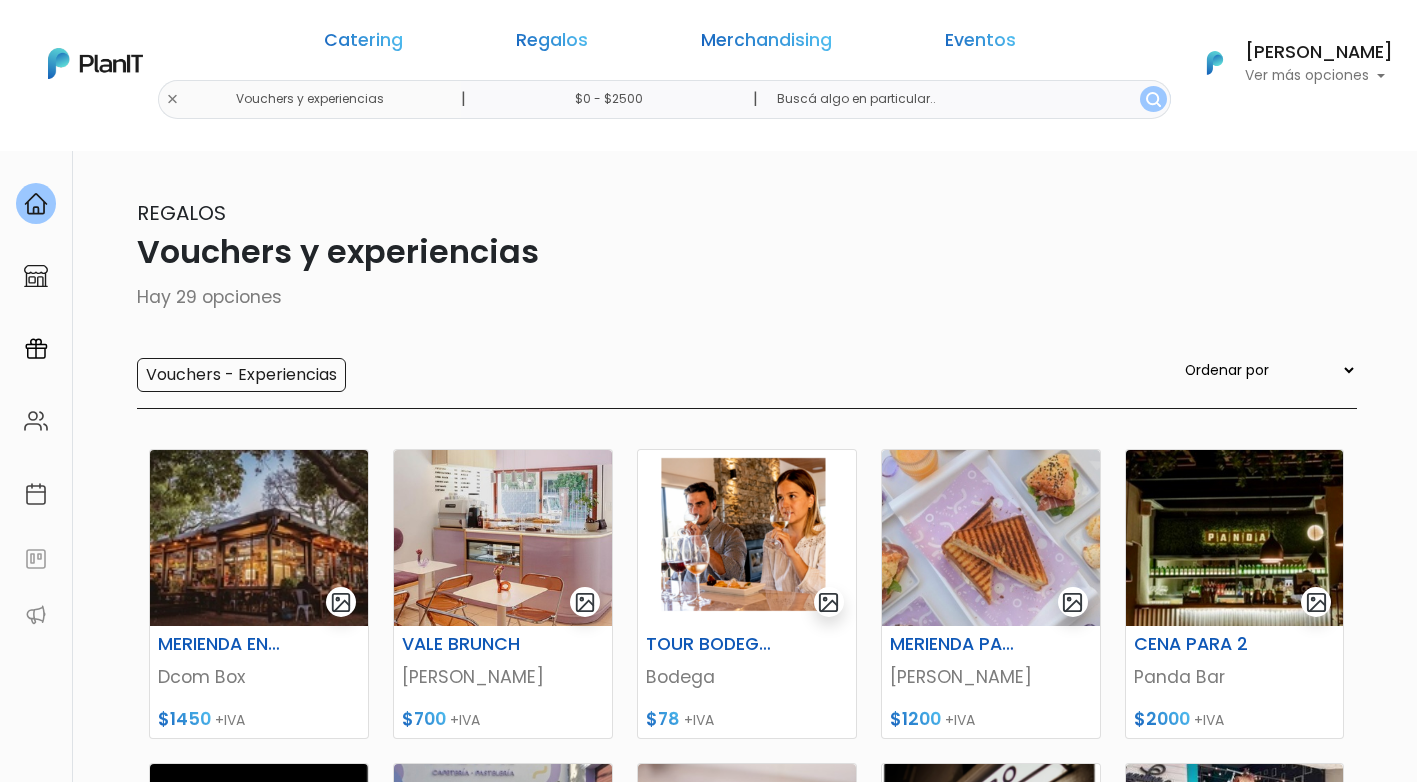 scroll, scrollTop: 0, scrollLeft: 0, axis: both 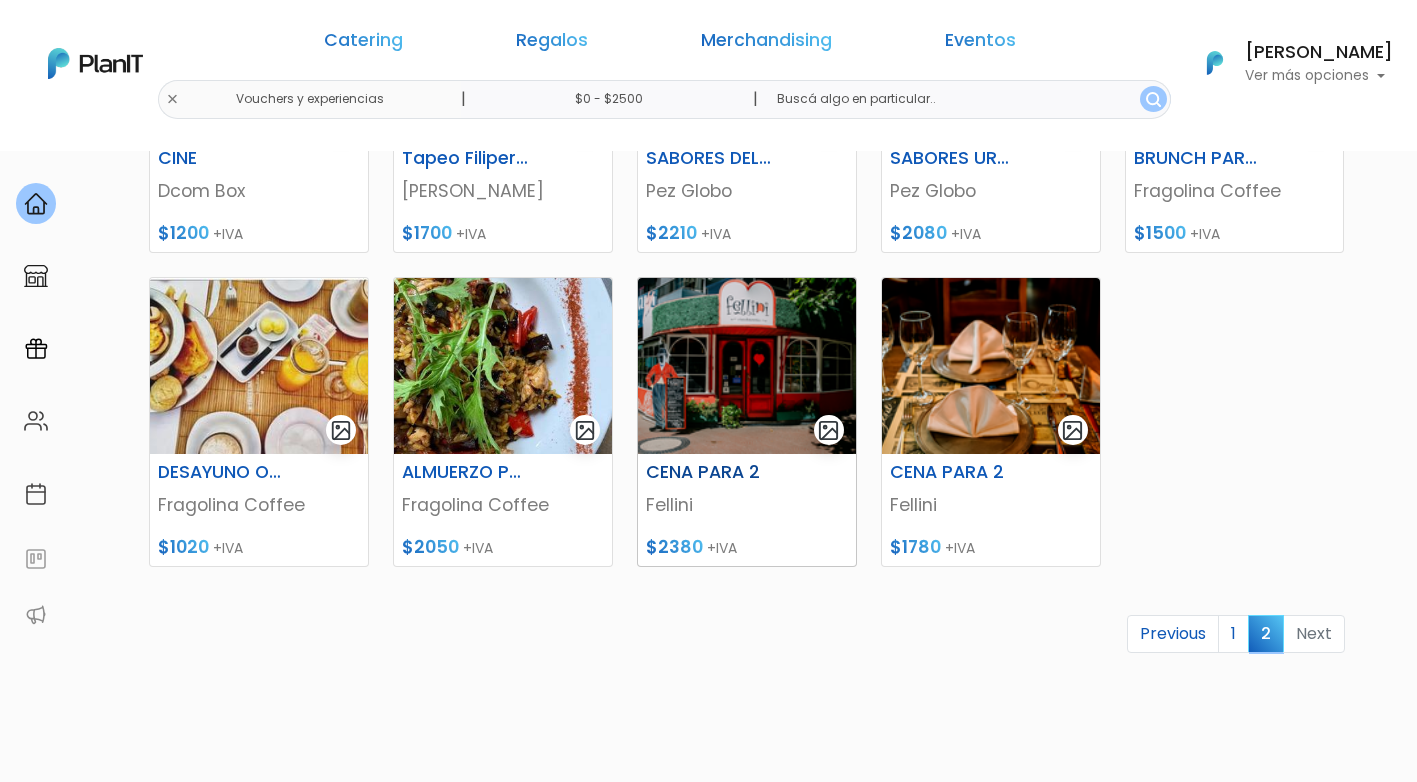 click on "CENA PARA 2" at bounding box center [709, 472] 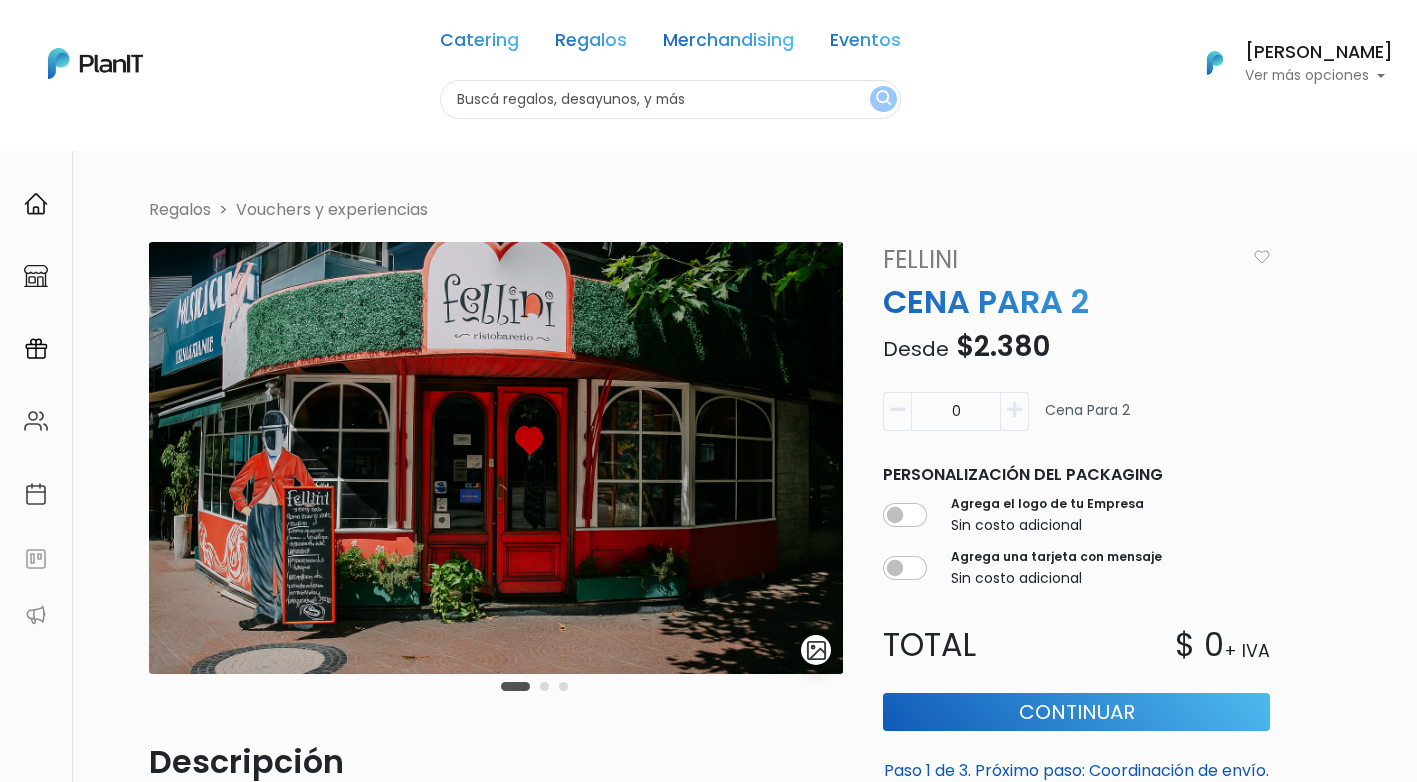 scroll, scrollTop: 0, scrollLeft: 0, axis: both 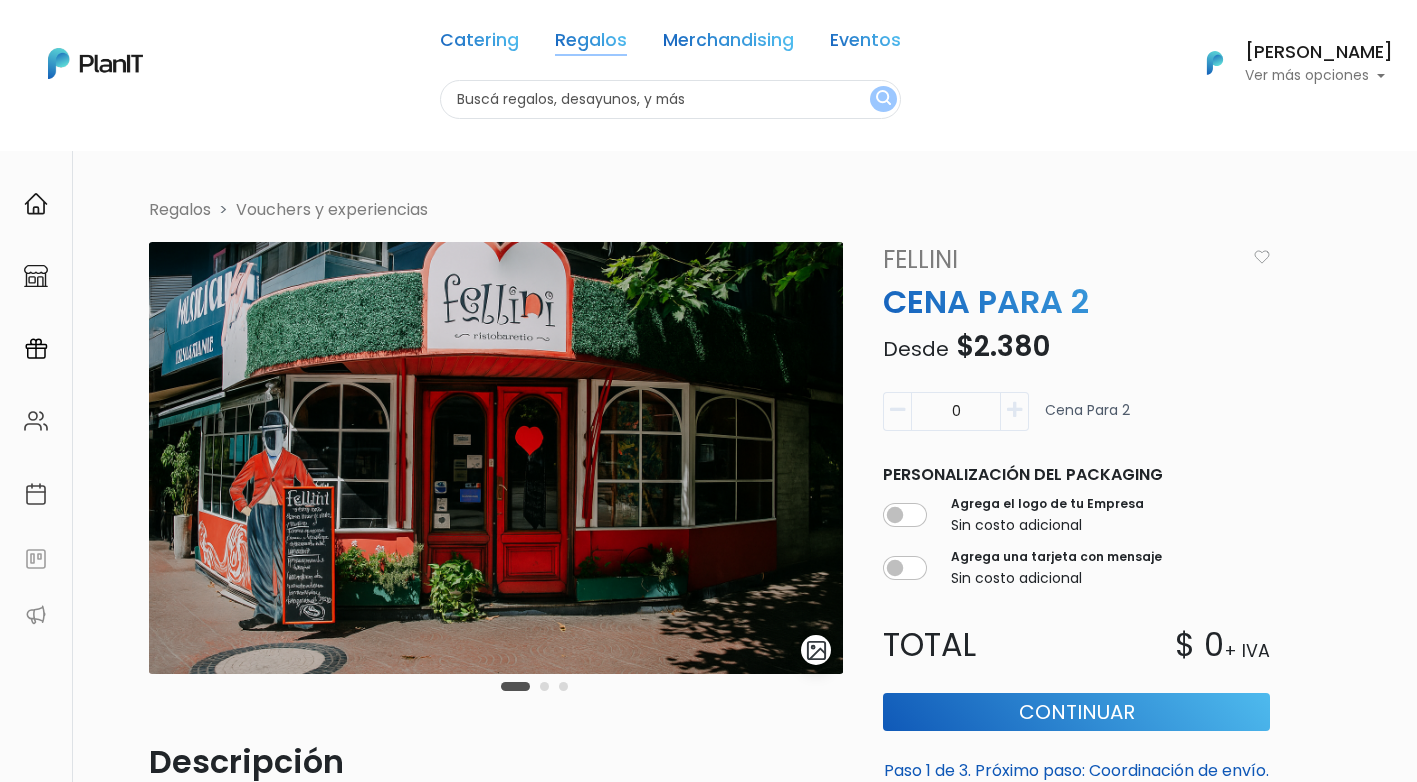 click on "Regalos" at bounding box center [591, 44] 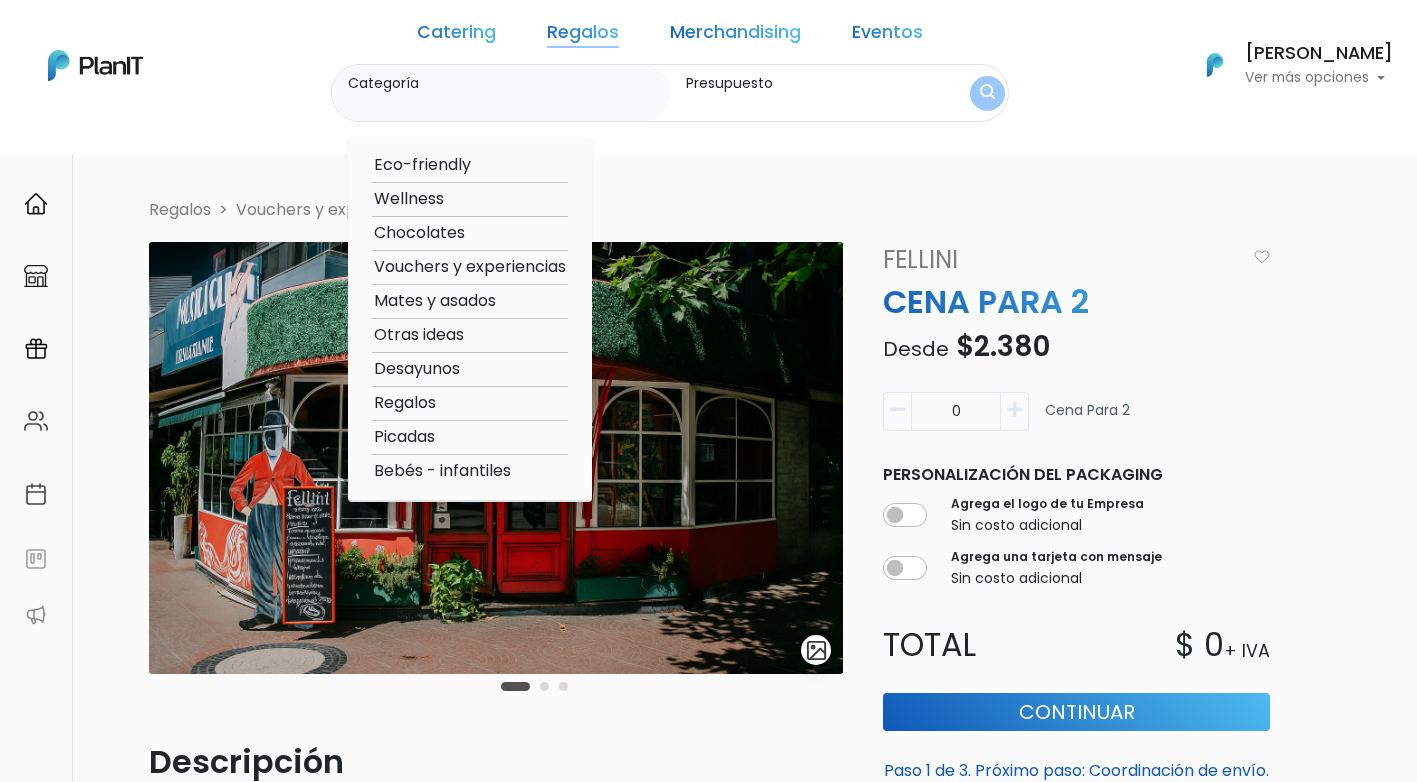 click on "Otras ideas" at bounding box center [470, 335] 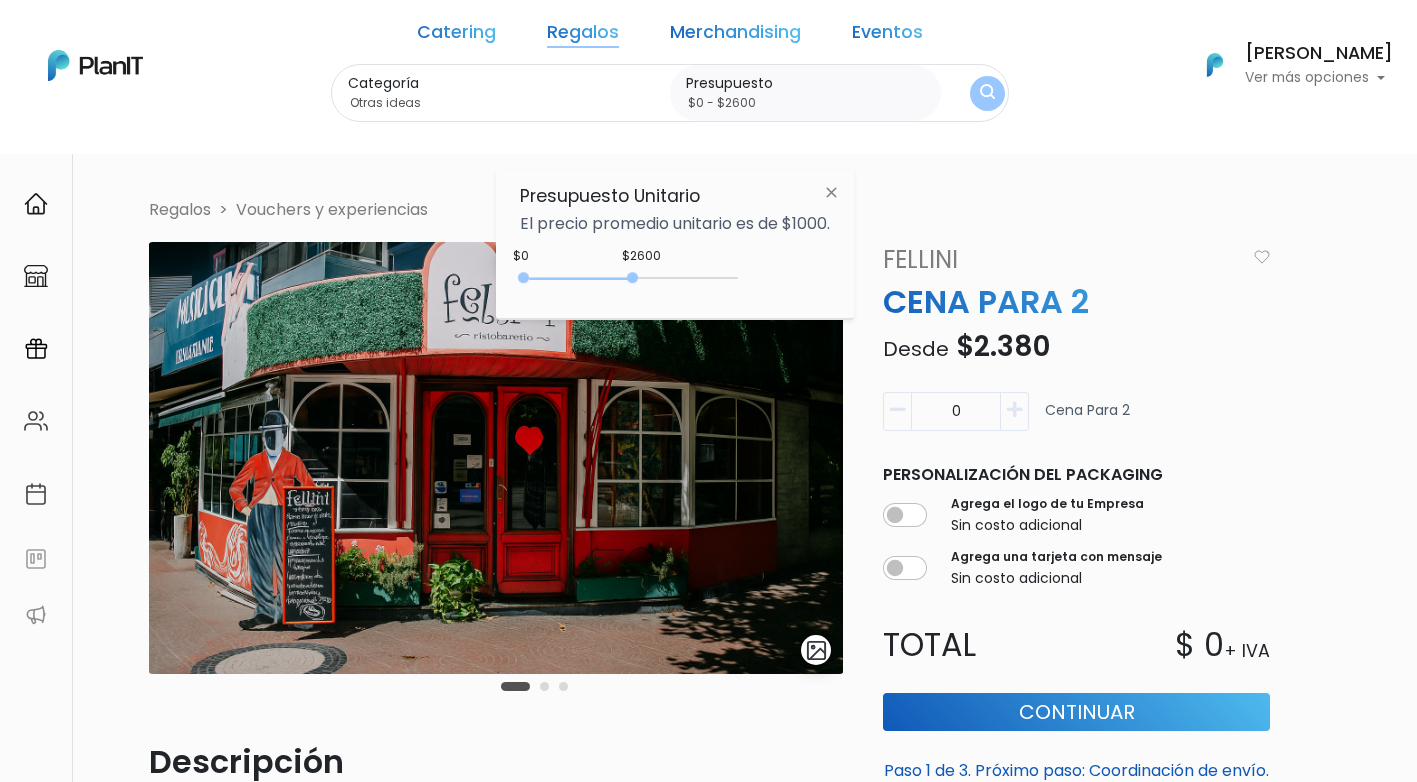 type on "$0 - $2550" 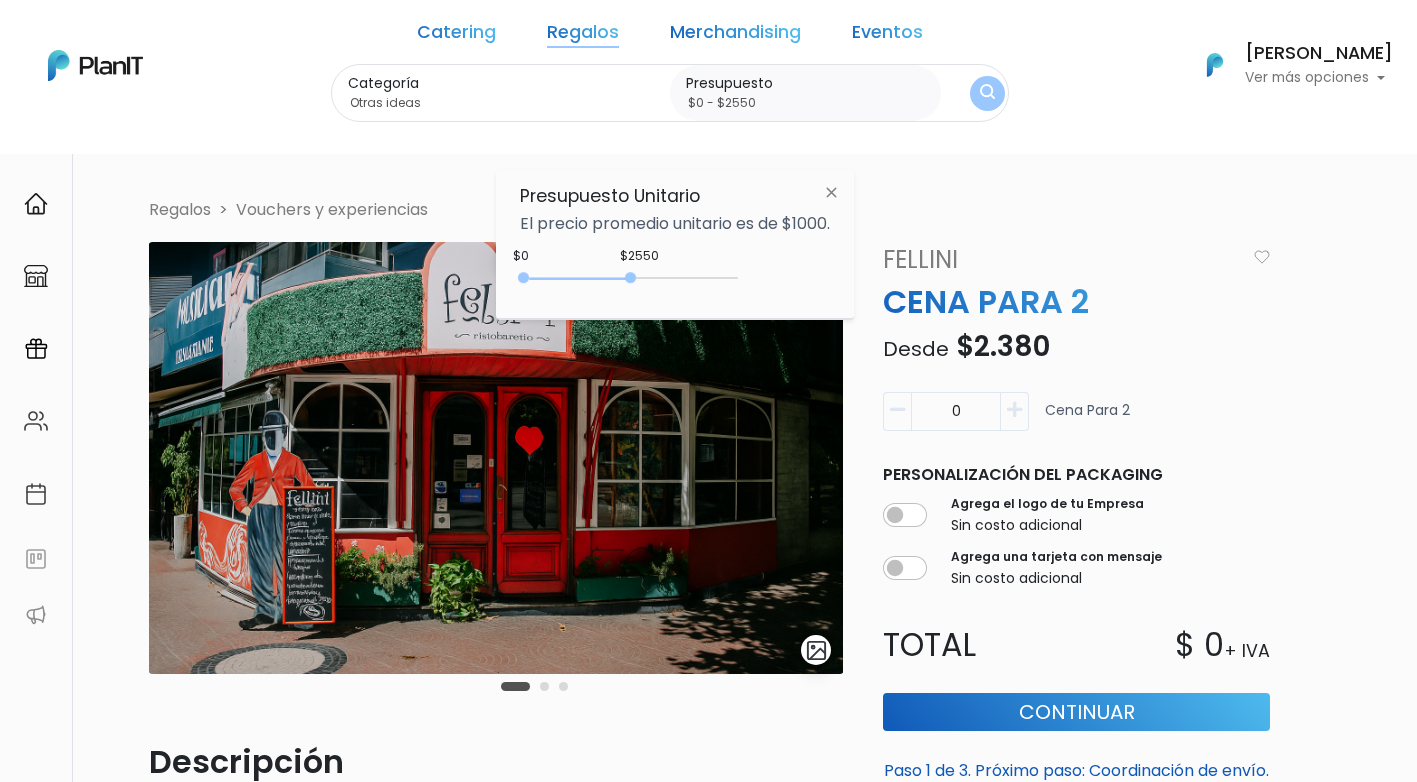 click on "0 : 2550 0 2550" at bounding box center (633, 282) 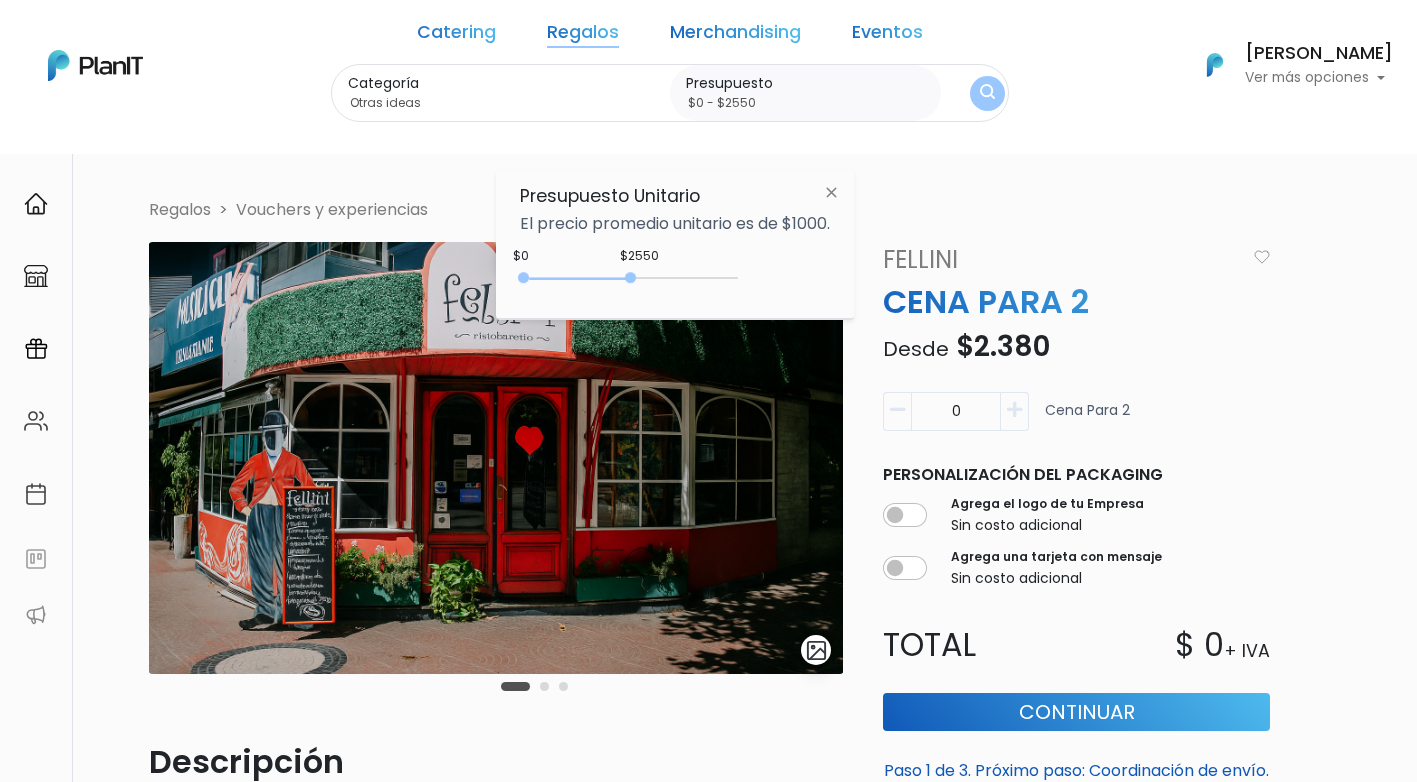 click at bounding box center [987, 93] 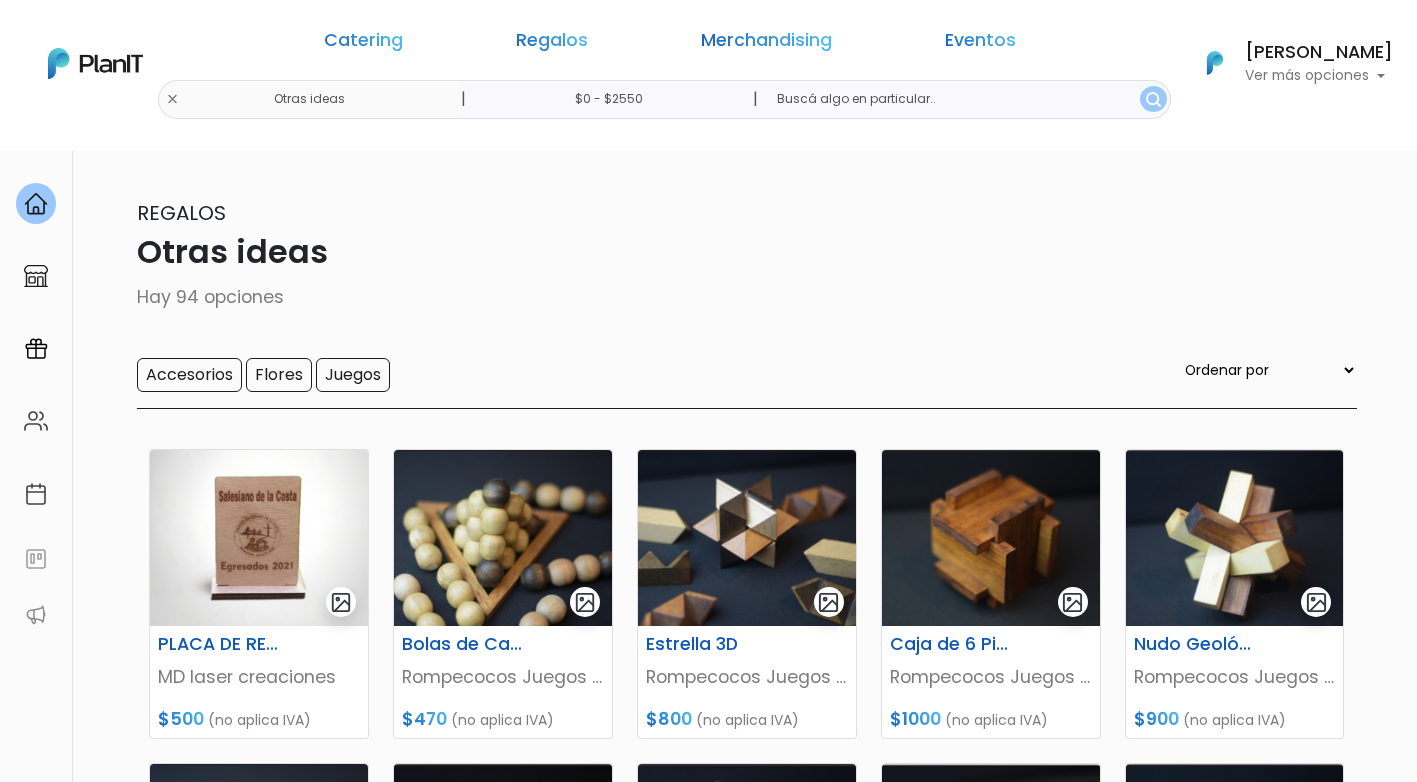 scroll, scrollTop: 0, scrollLeft: 0, axis: both 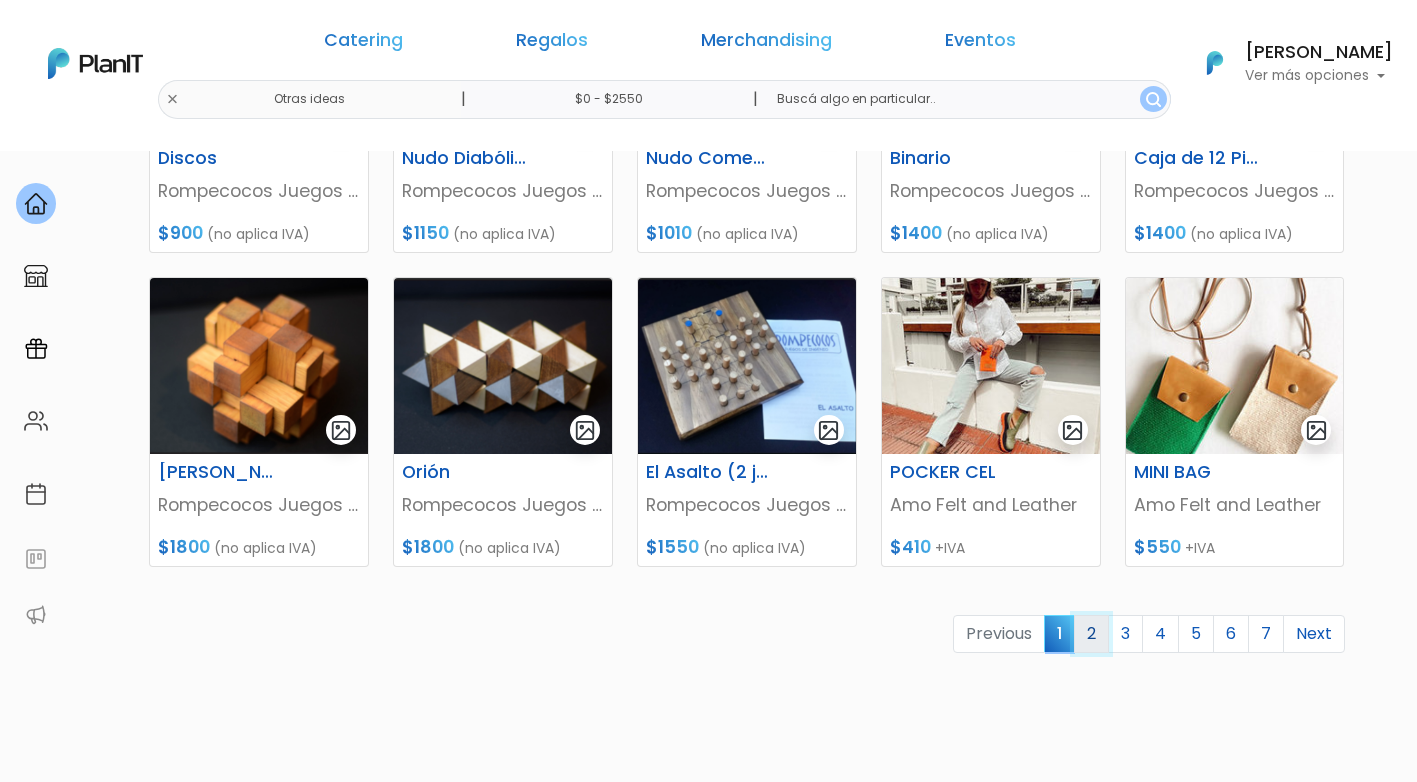 click on "2" at bounding box center [1091, 634] 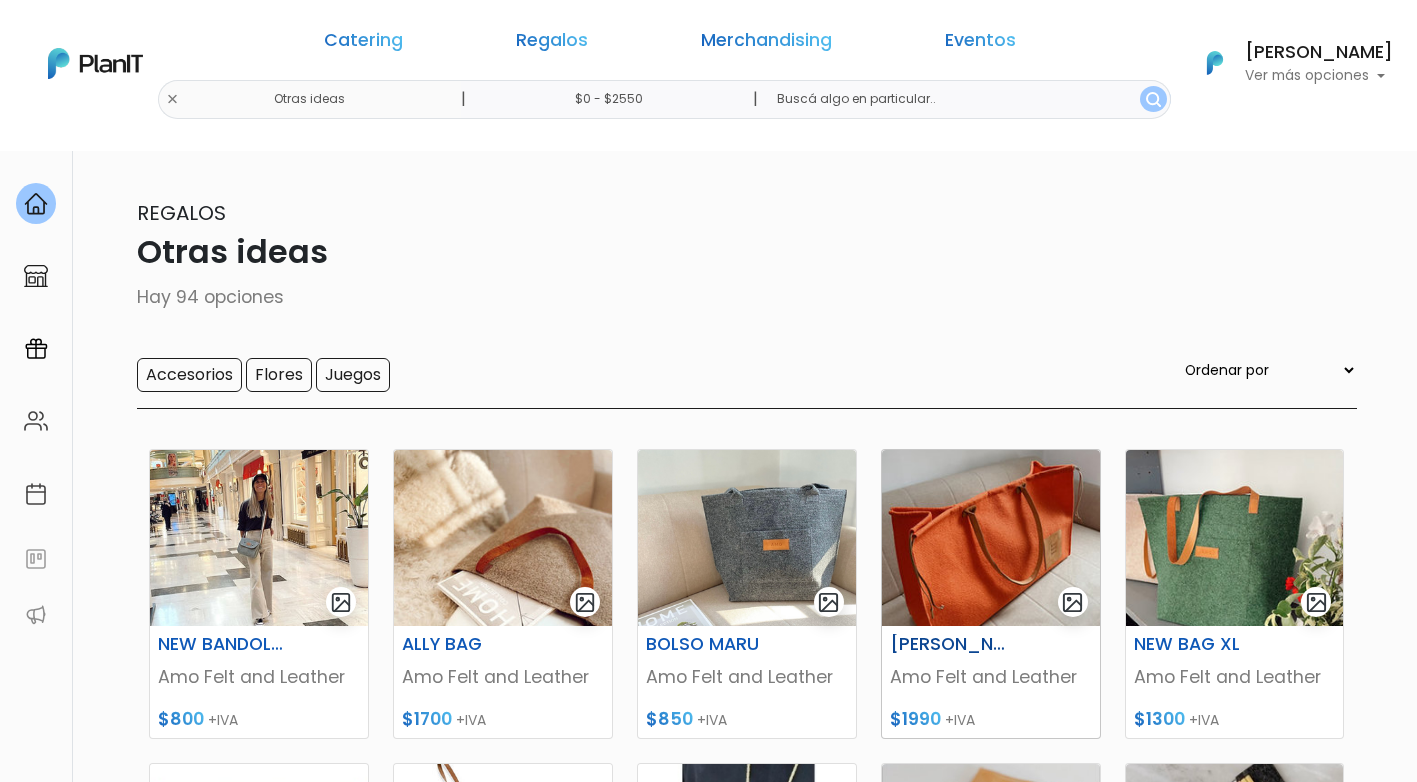 scroll, scrollTop: 300, scrollLeft: 0, axis: vertical 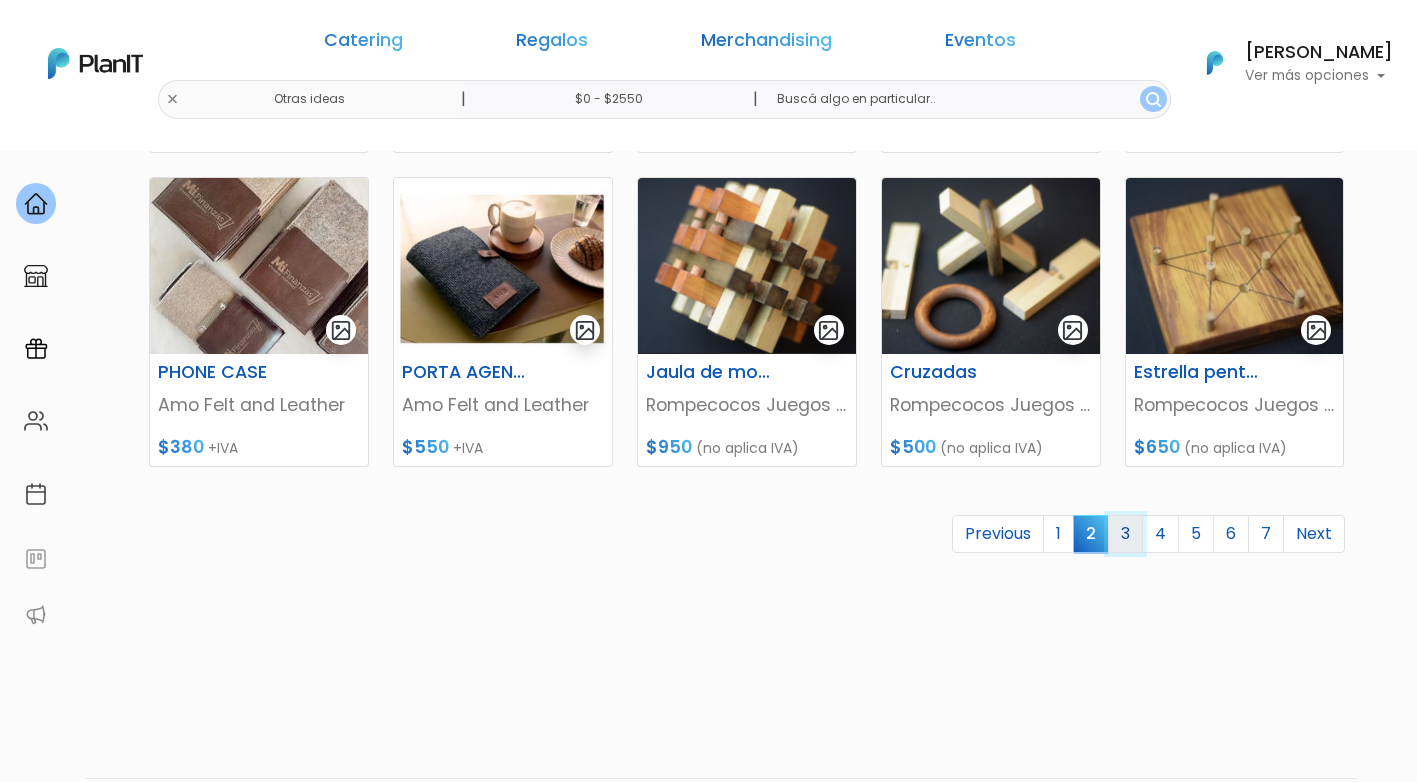 click on "3" at bounding box center (1125, 534) 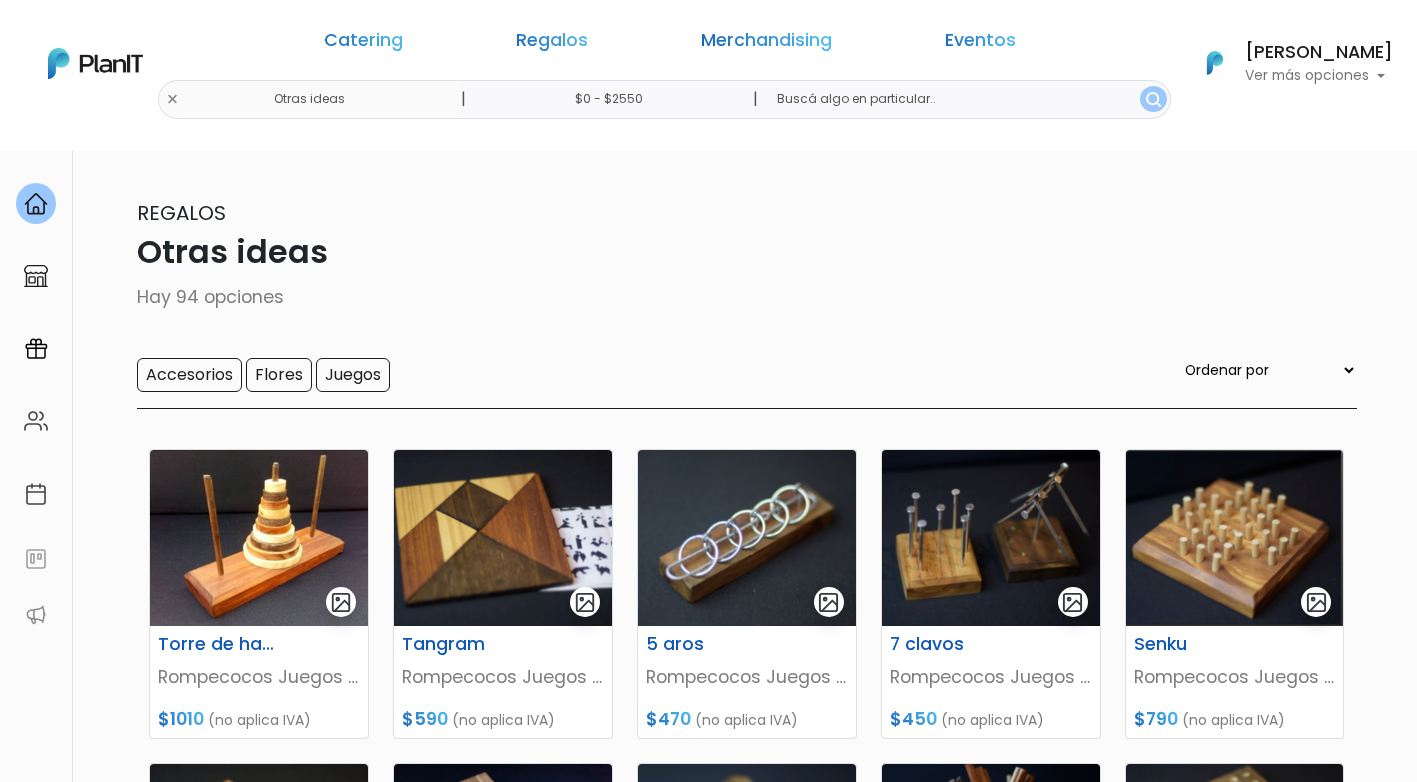 scroll, scrollTop: 0, scrollLeft: 0, axis: both 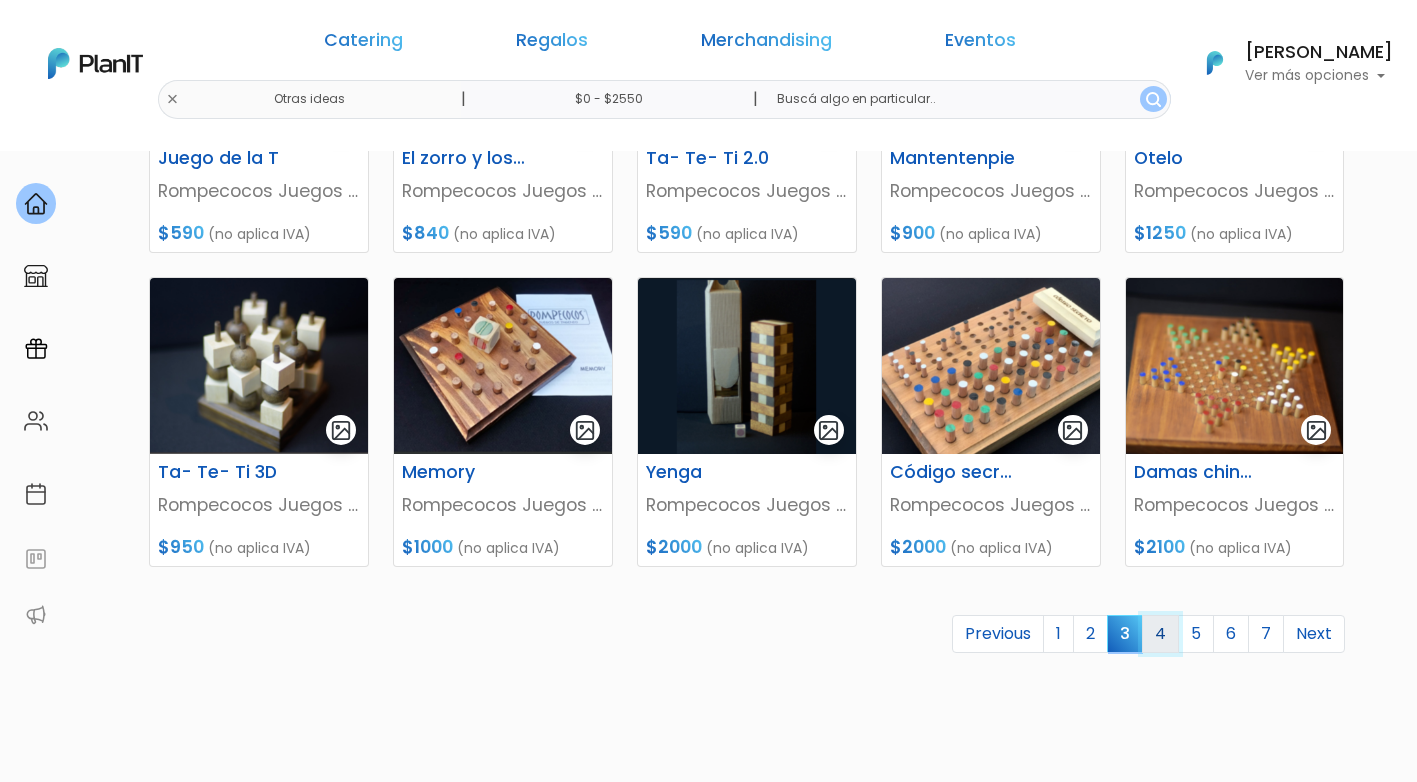 click on "4" at bounding box center [1160, 634] 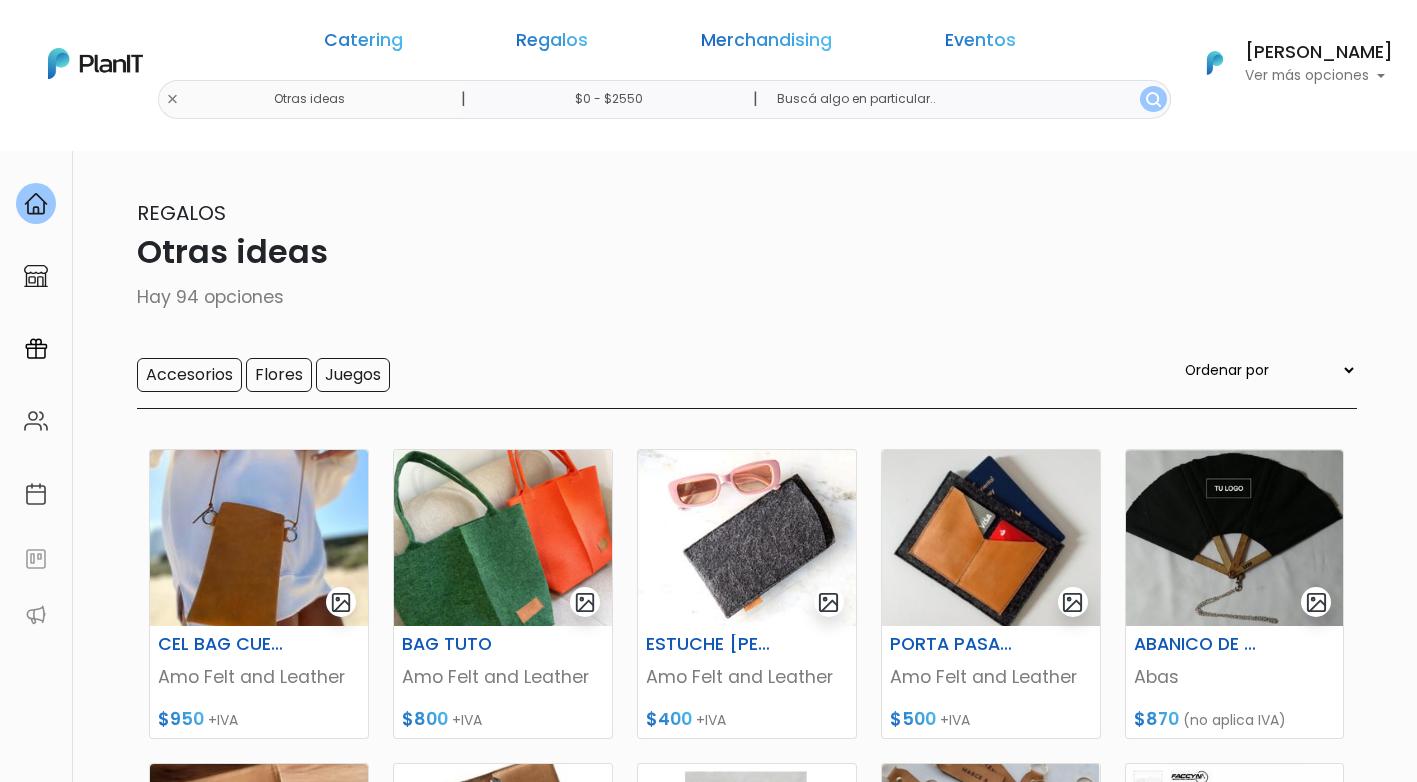 scroll, scrollTop: 0, scrollLeft: 0, axis: both 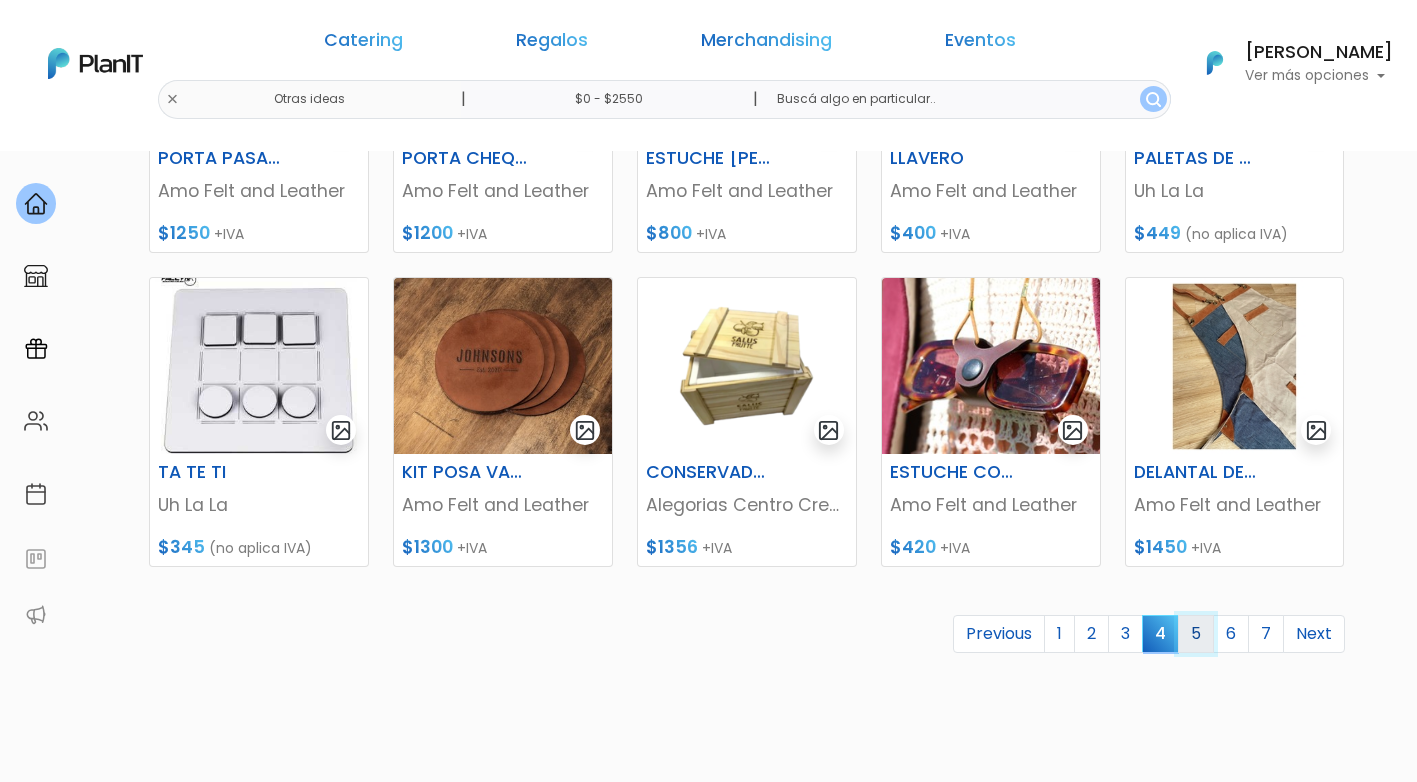 click on "5" at bounding box center [1196, 634] 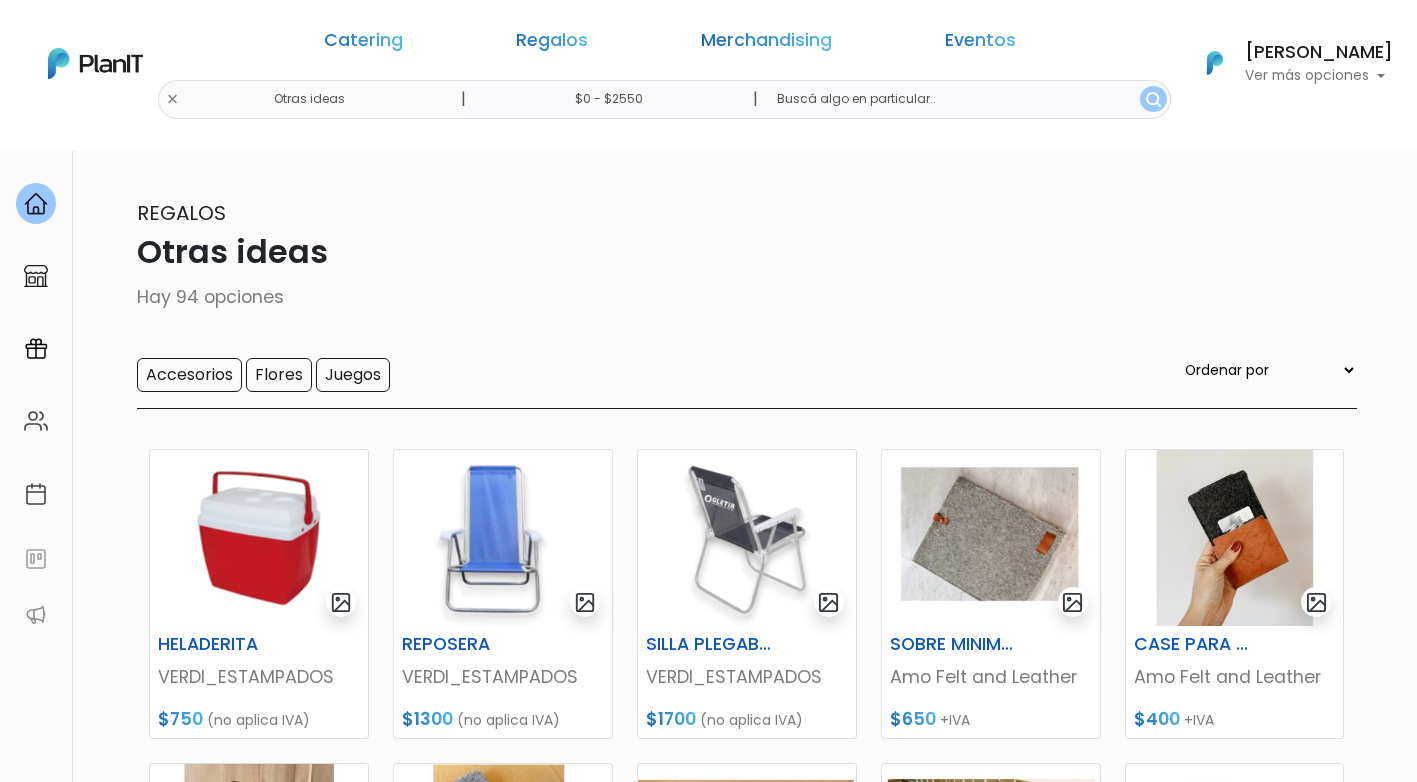 scroll, scrollTop: 0, scrollLeft: 0, axis: both 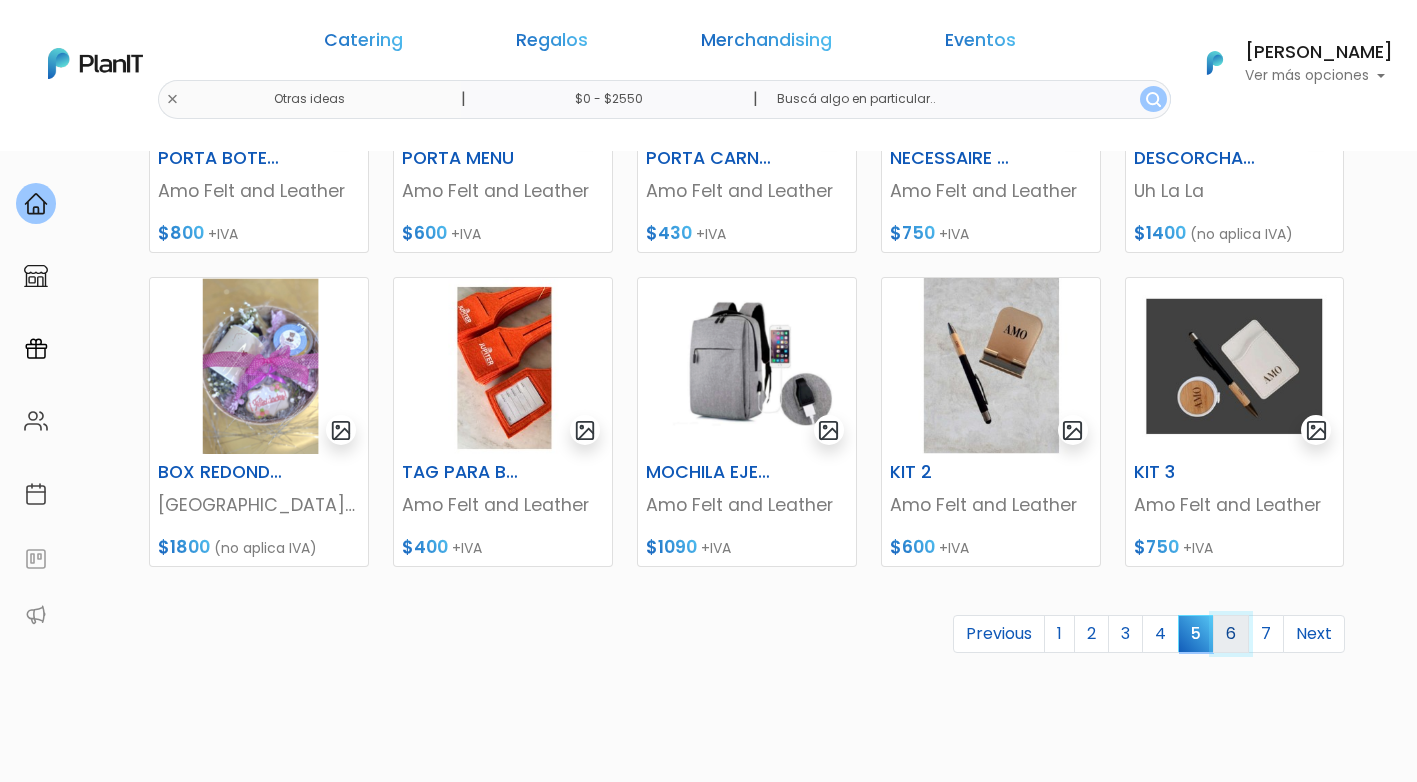 drag, startPoint x: 1227, startPoint y: 632, endPoint x: 1237, endPoint y: 633, distance: 10.049875 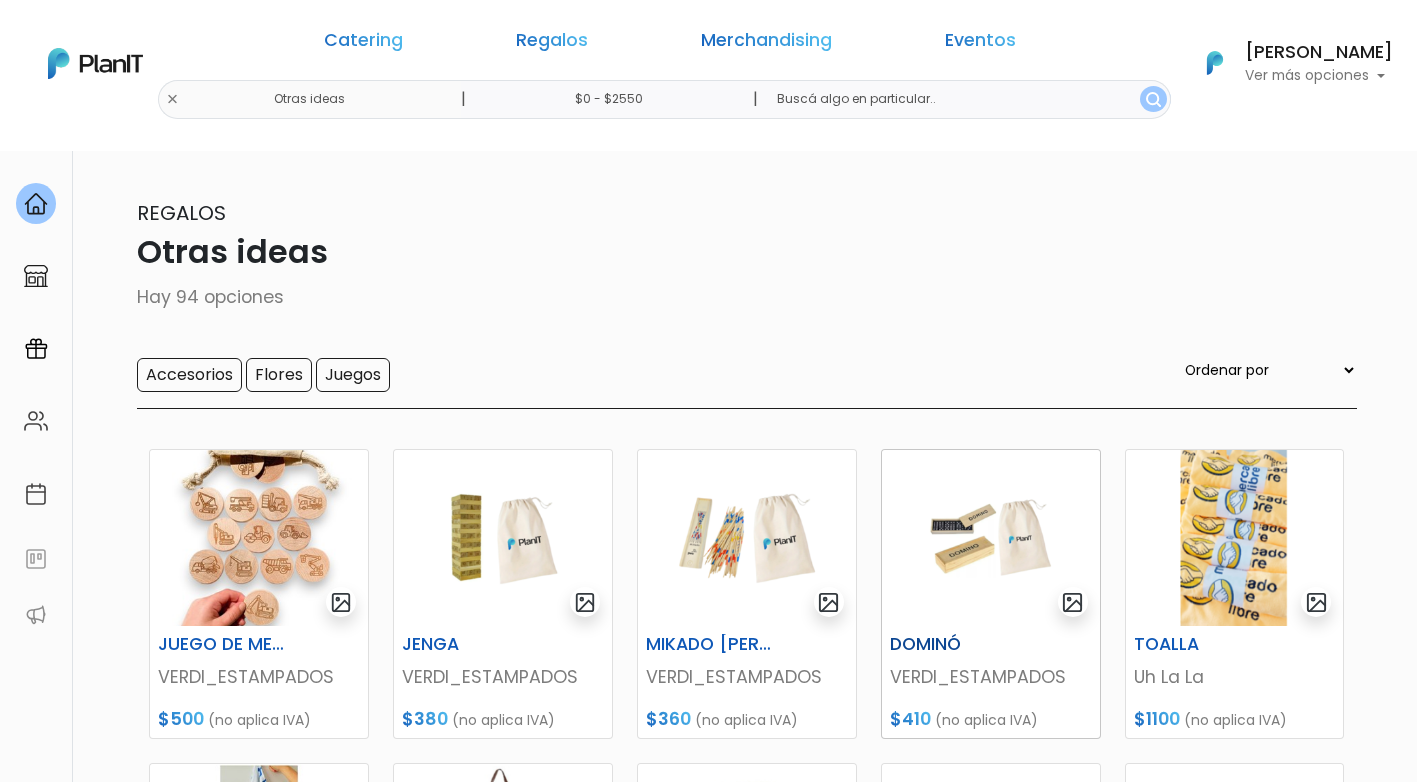 scroll, scrollTop: 0, scrollLeft: 0, axis: both 